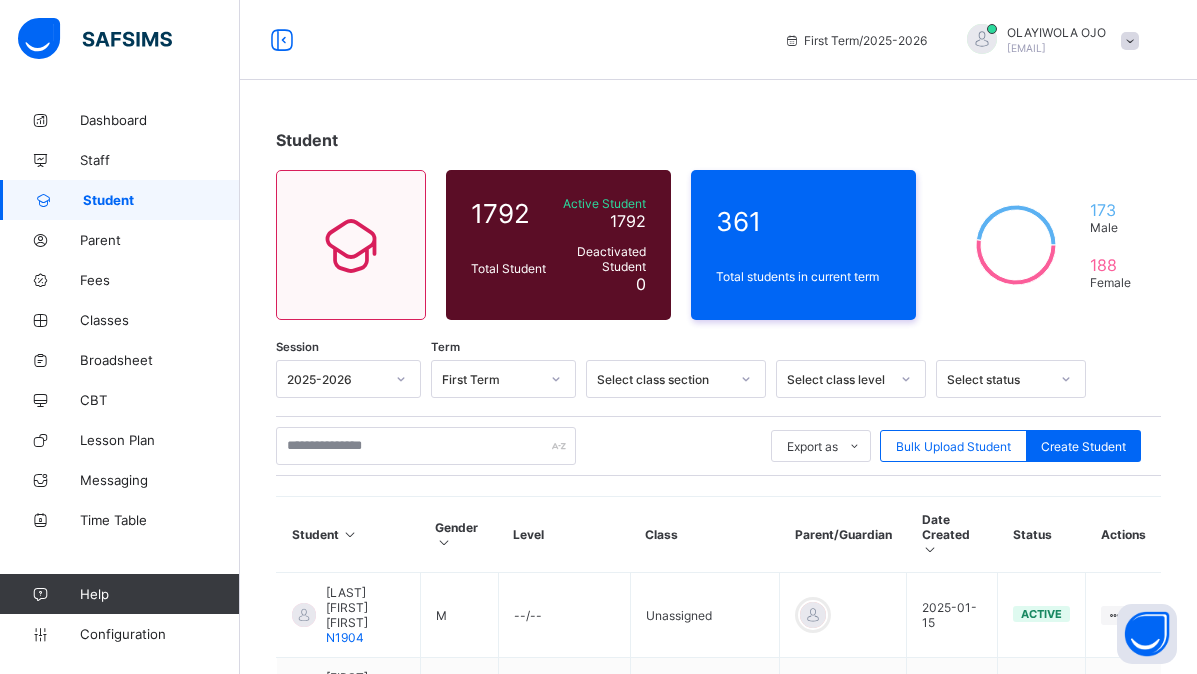 scroll, scrollTop: 0, scrollLeft: 0, axis: both 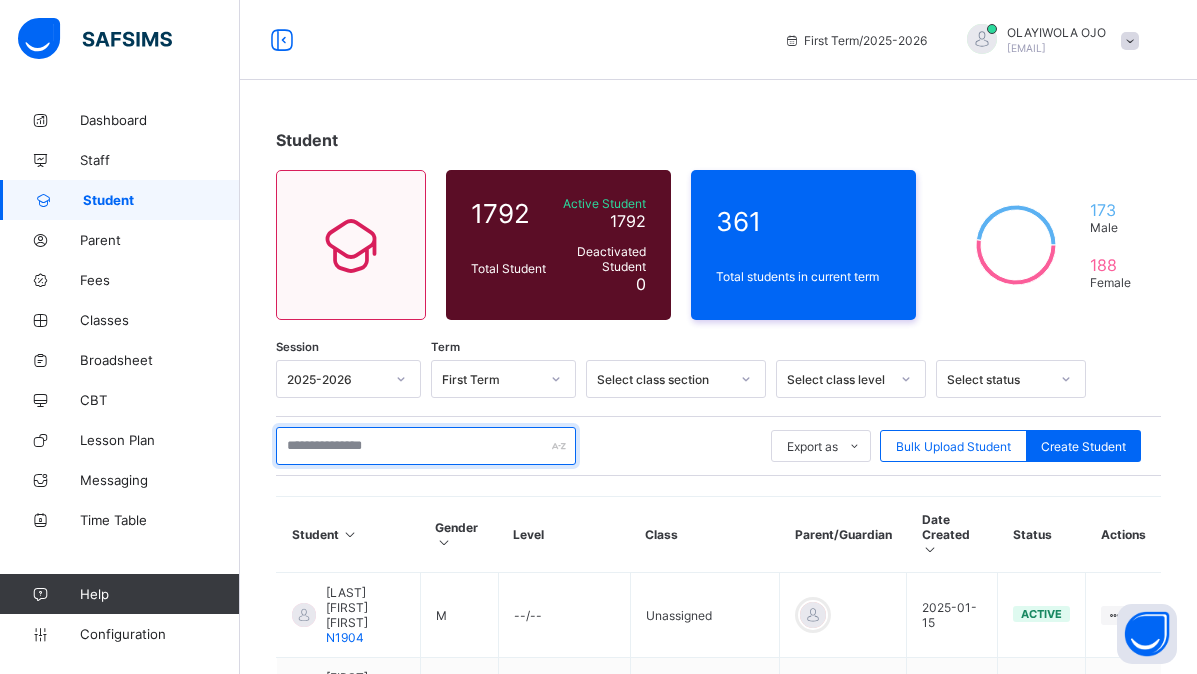 click at bounding box center [426, 446] 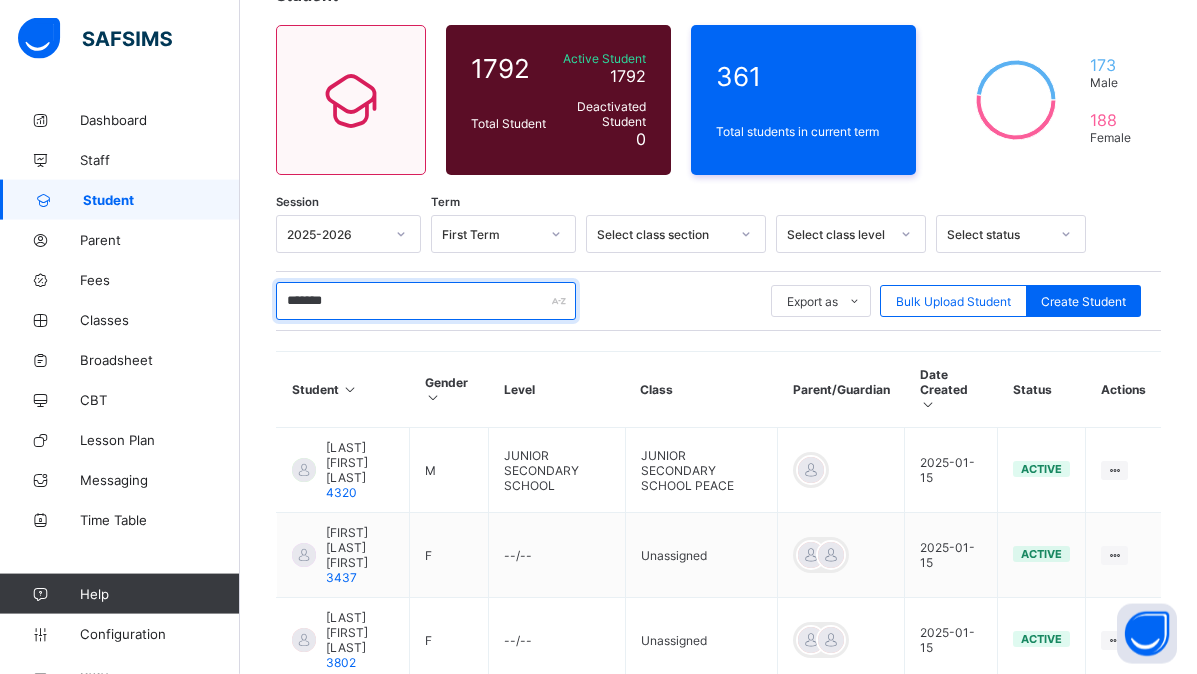 scroll, scrollTop: 204, scrollLeft: 0, axis: vertical 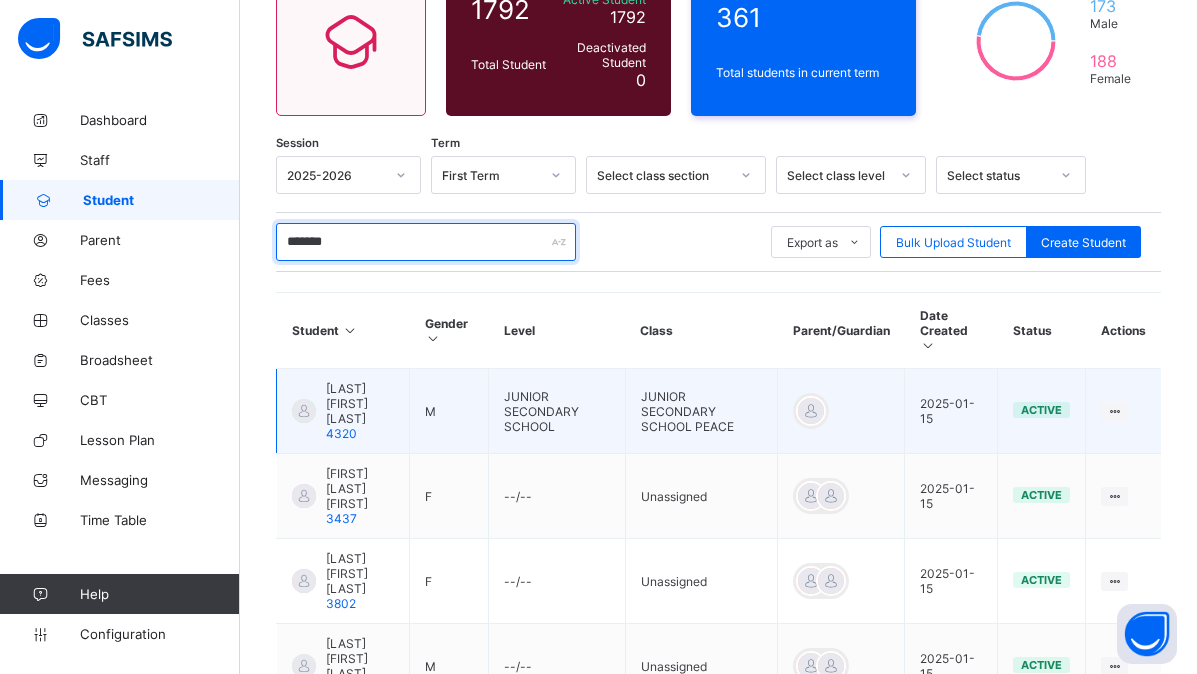 type on "*******" 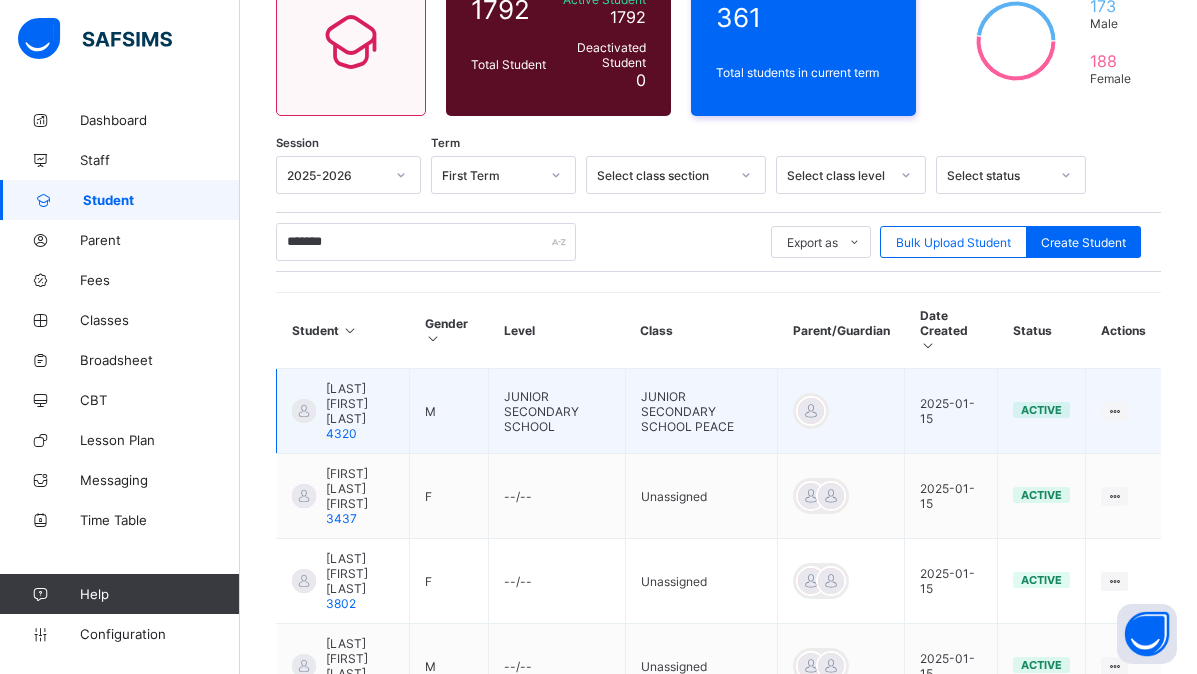 click at bounding box center (304, 411) 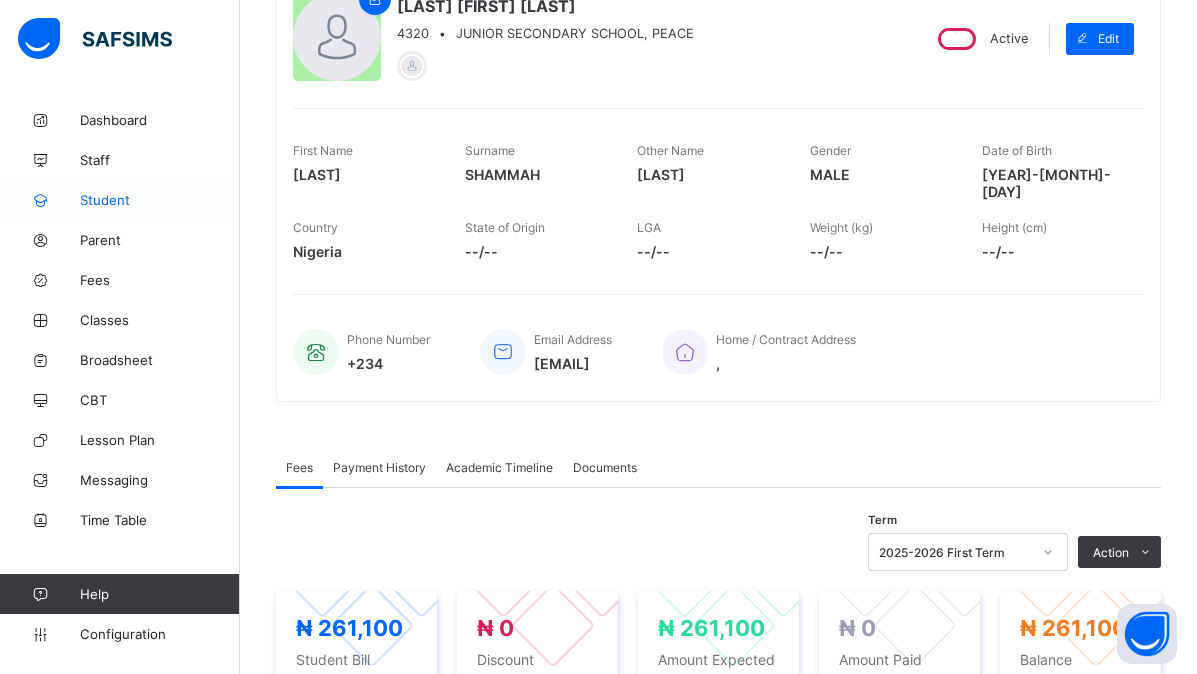 click on "Student" at bounding box center (120, 200) 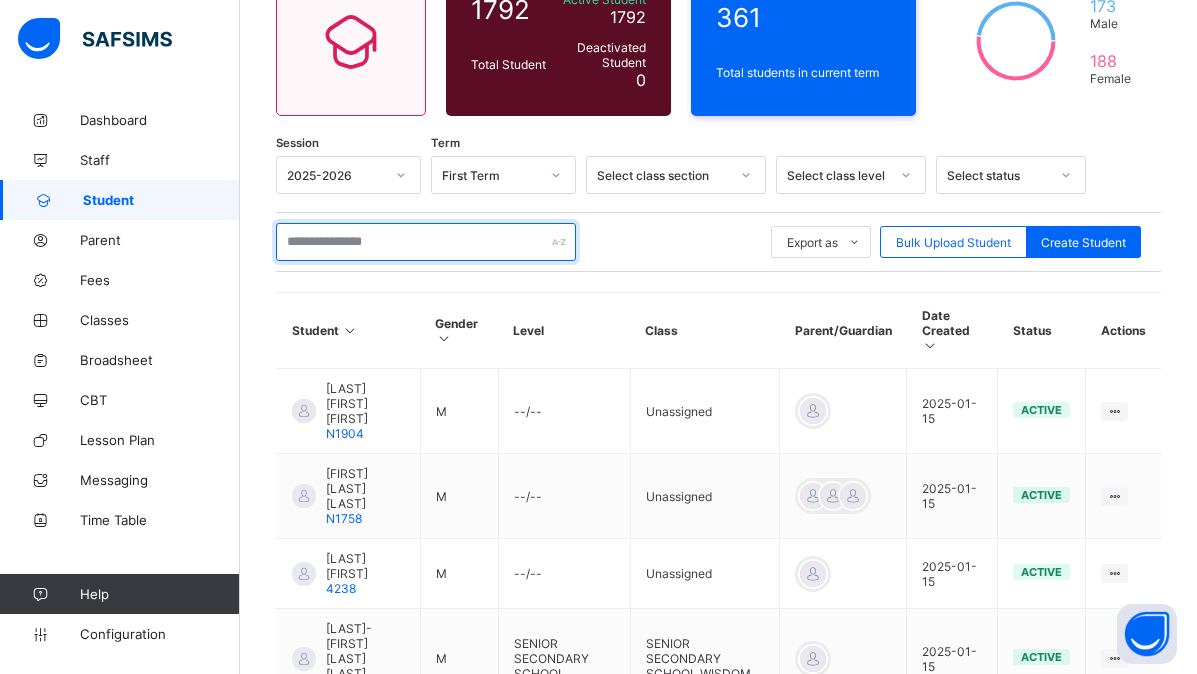 click at bounding box center [426, 242] 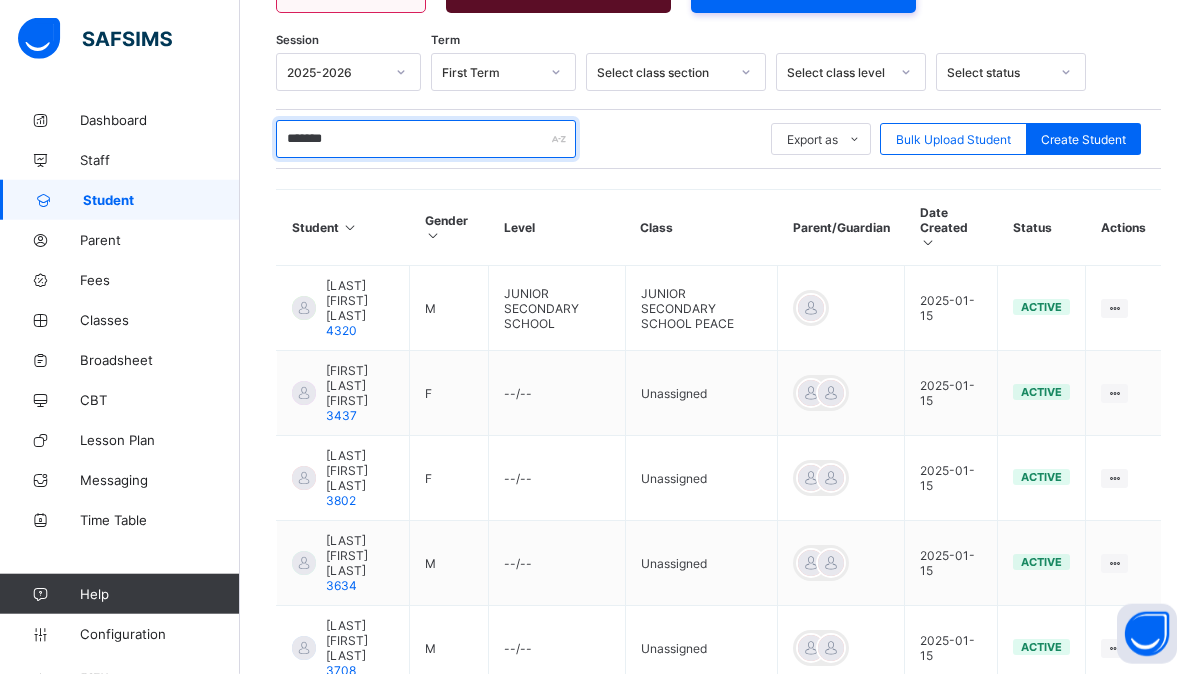 scroll, scrollTop: 357, scrollLeft: 0, axis: vertical 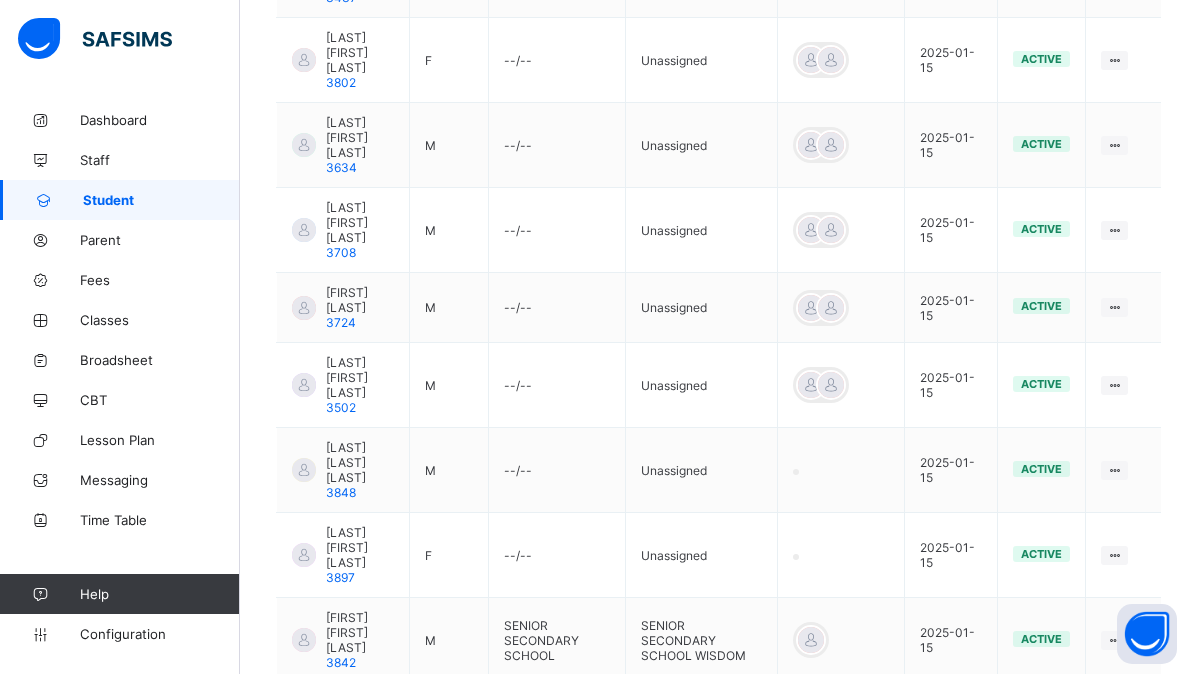 click on "2" at bounding box center [975, 733] 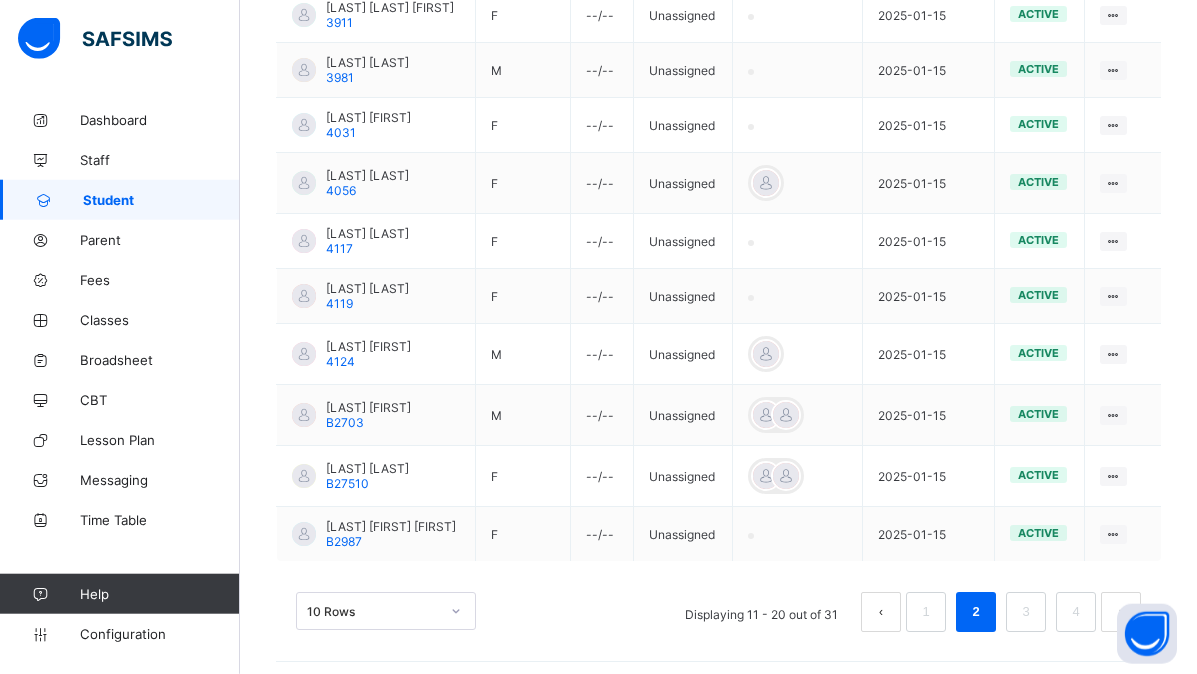 scroll, scrollTop: 569, scrollLeft: 0, axis: vertical 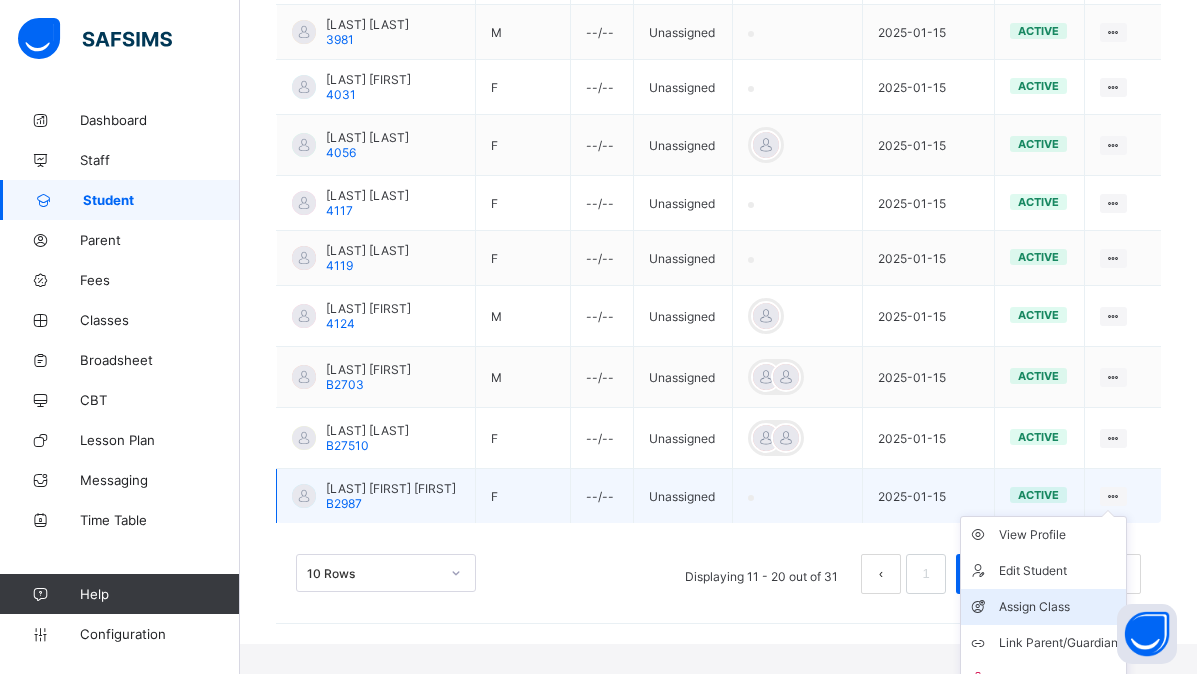 click on "Assign Class" at bounding box center [1058, 607] 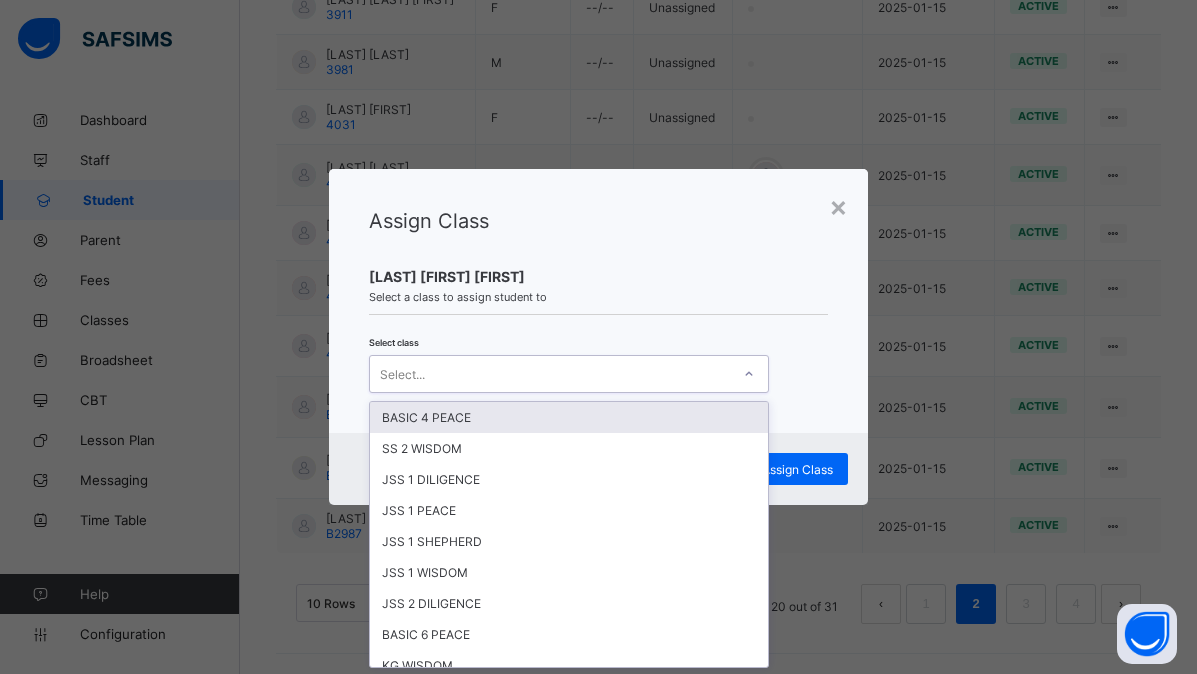 click on "Select..." at bounding box center [550, 374] 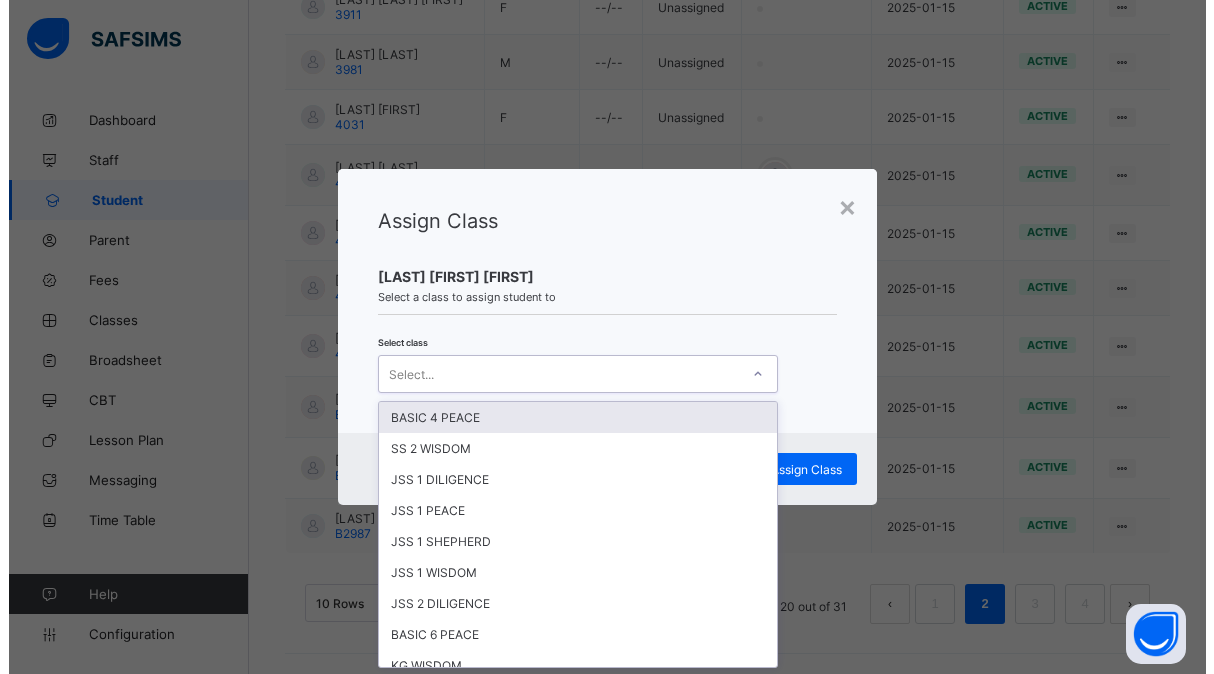 scroll, scrollTop: 0, scrollLeft: 0, axis: both 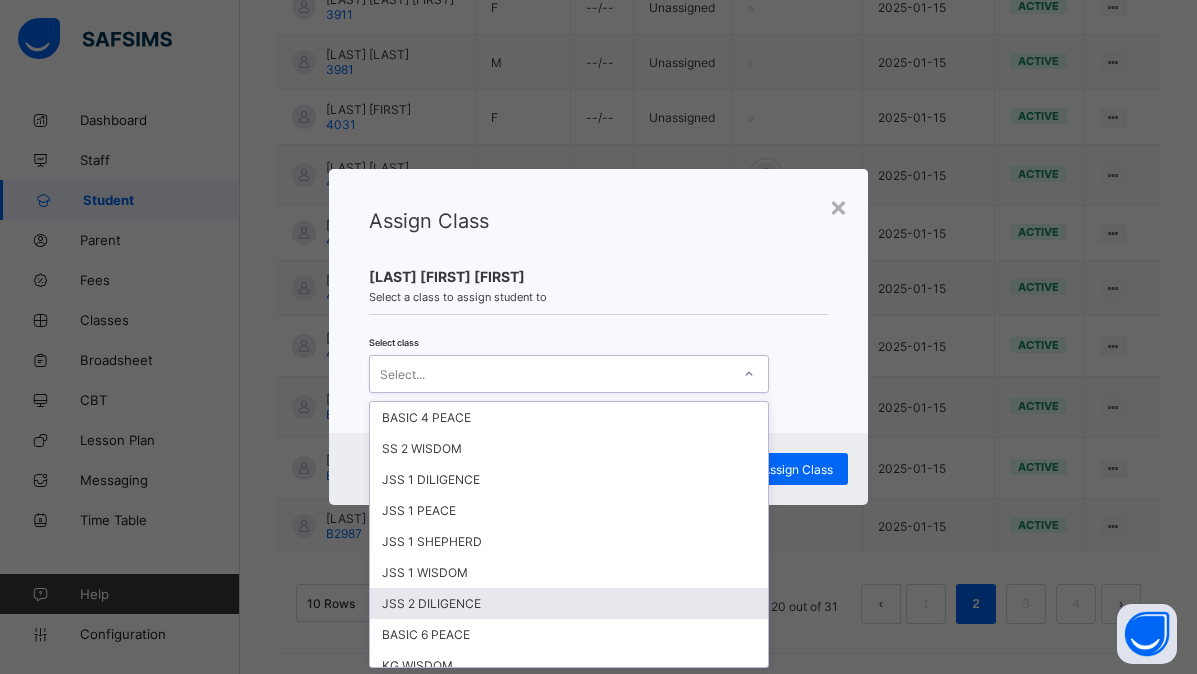 click on "JSS 2 DILIGENCE" at bounding box center (569, 603) 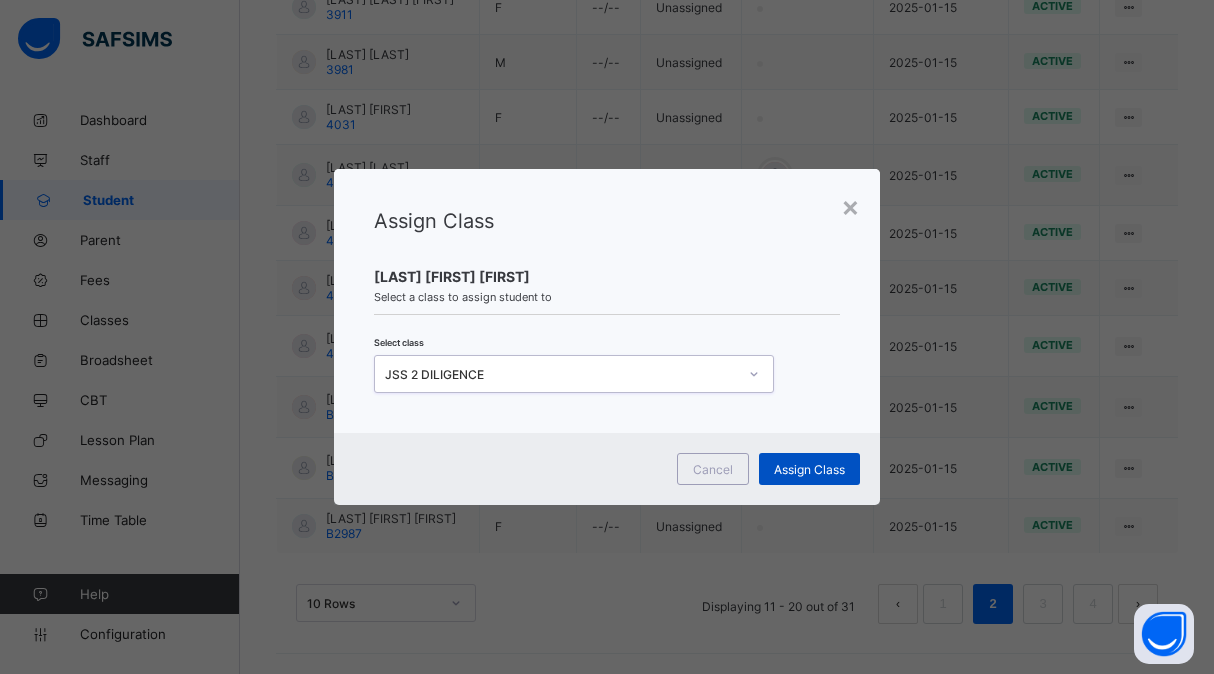 click on "Assign Class" at bounding box center [809, 469] 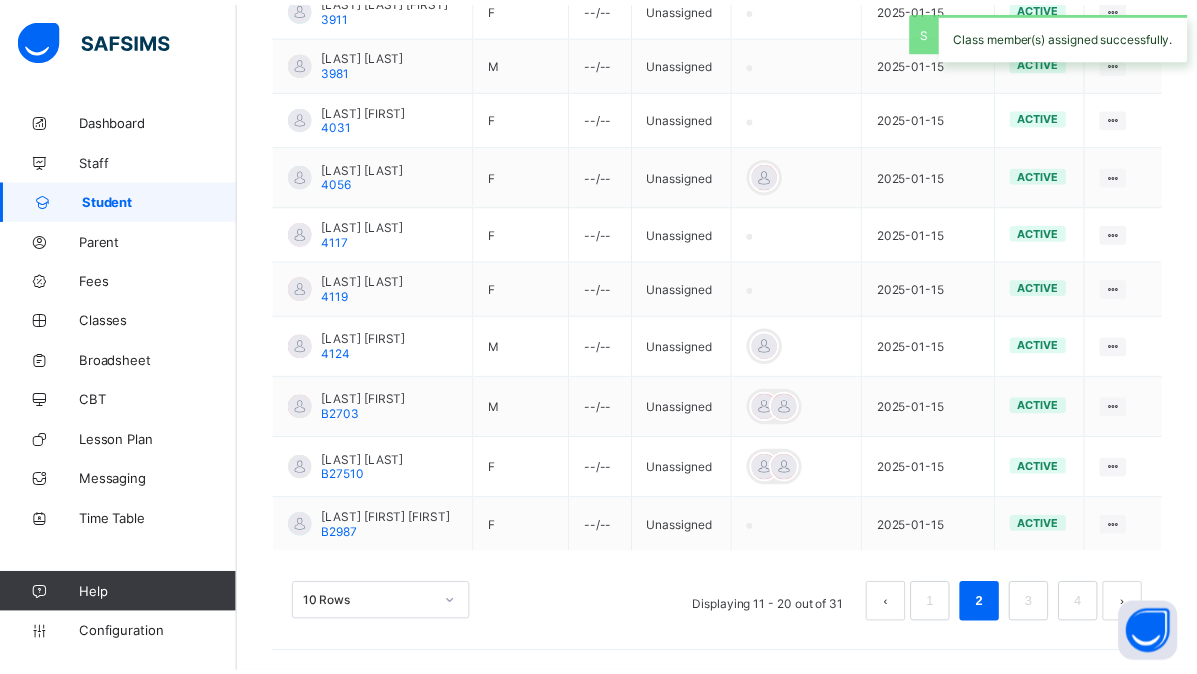 scroll, scrollTop: 212, scrollLeft: 0, axis: vertical 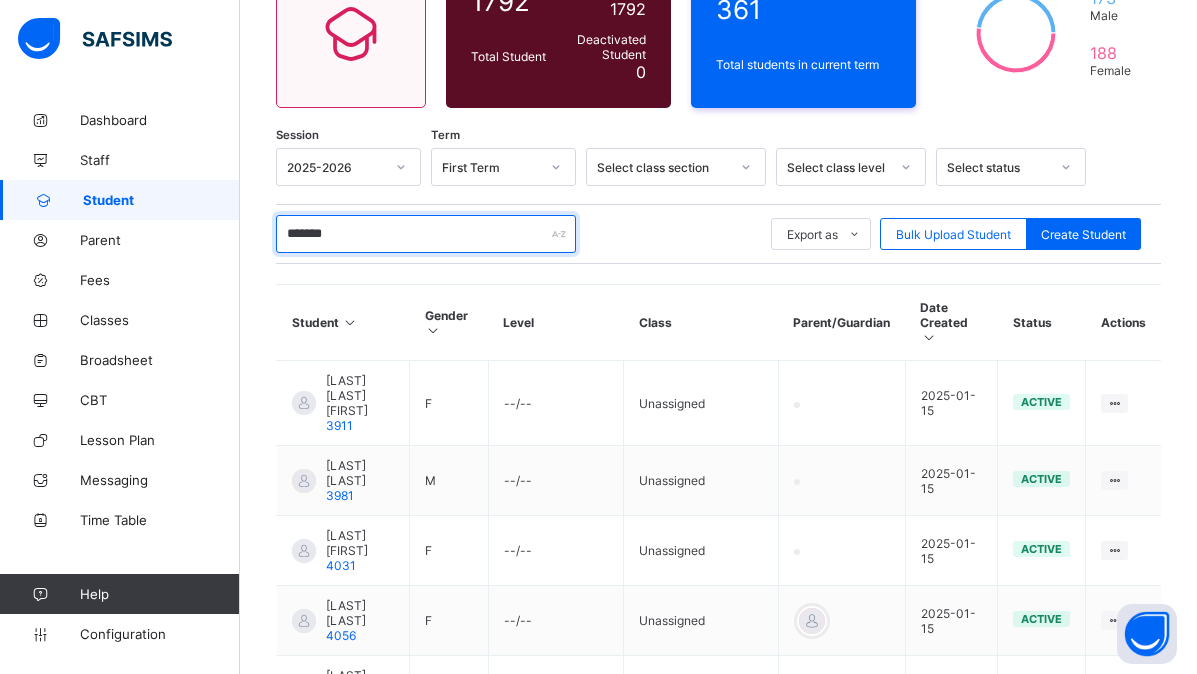 click on "*******" at bounding box center (426, 234) 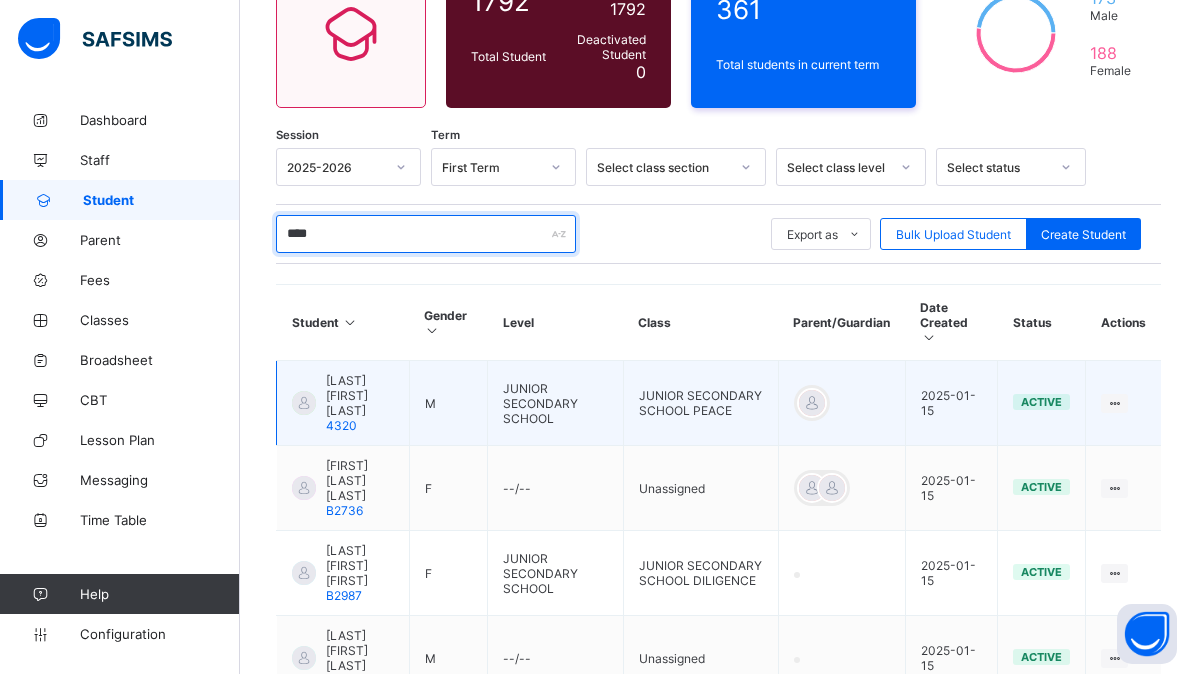 type on "****" 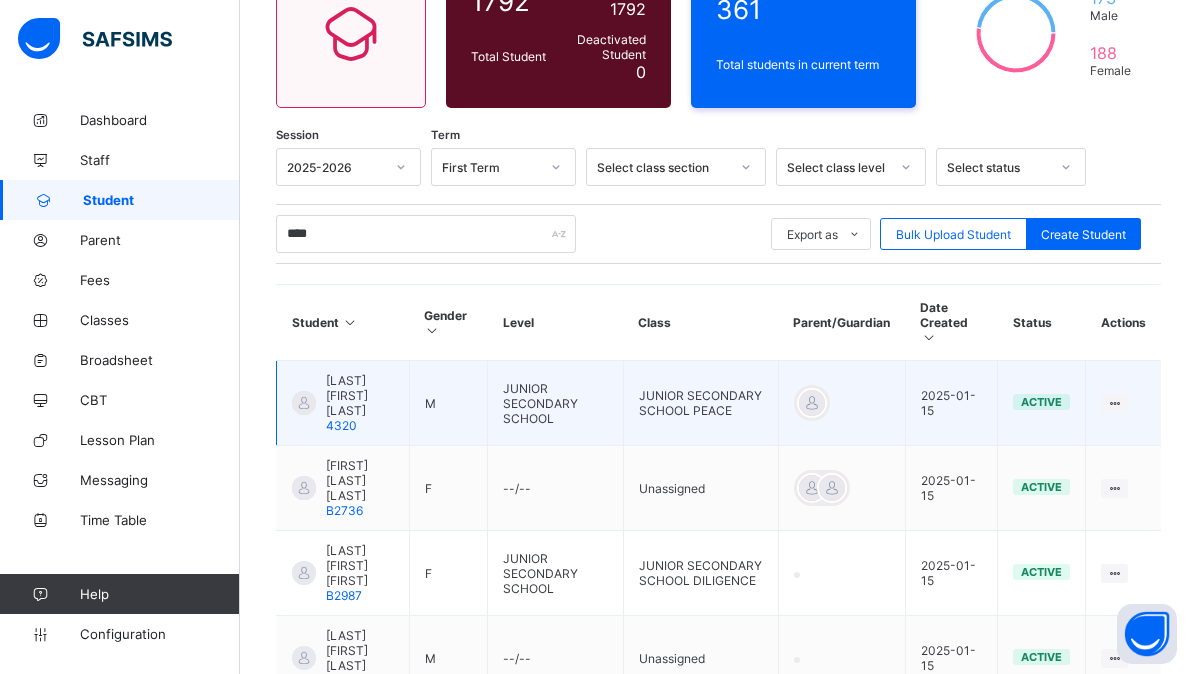 click on "M" at bounding box center [448, 403] 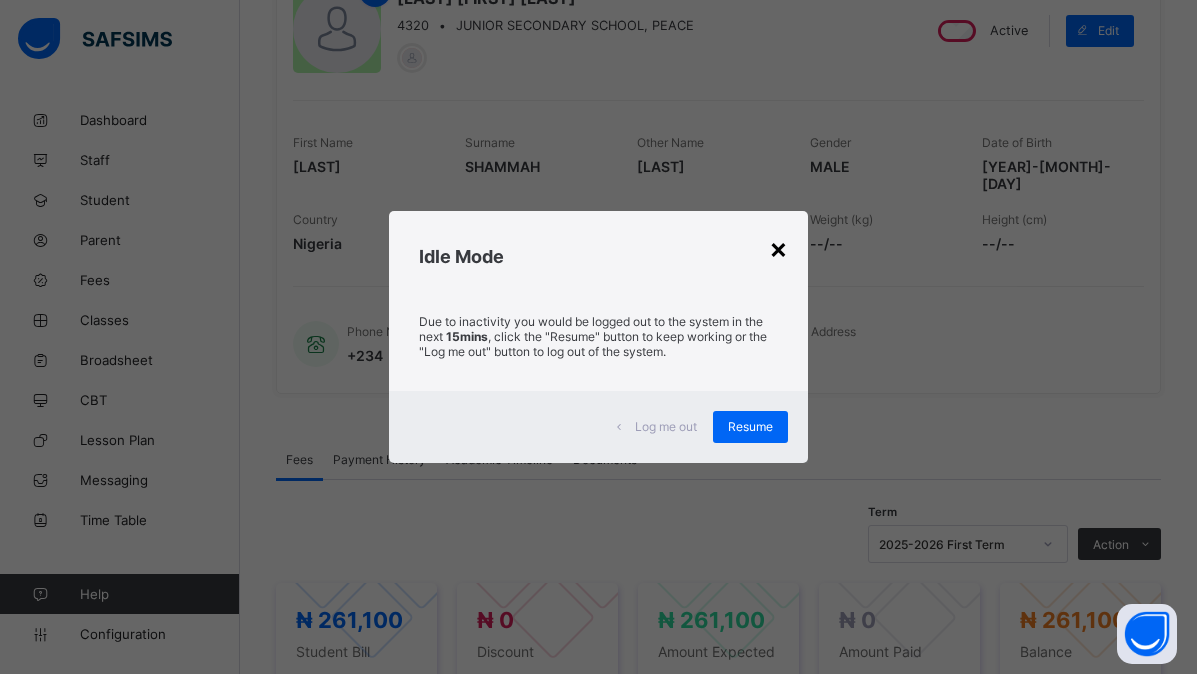 click on "×" at bounding box center (778, 248) 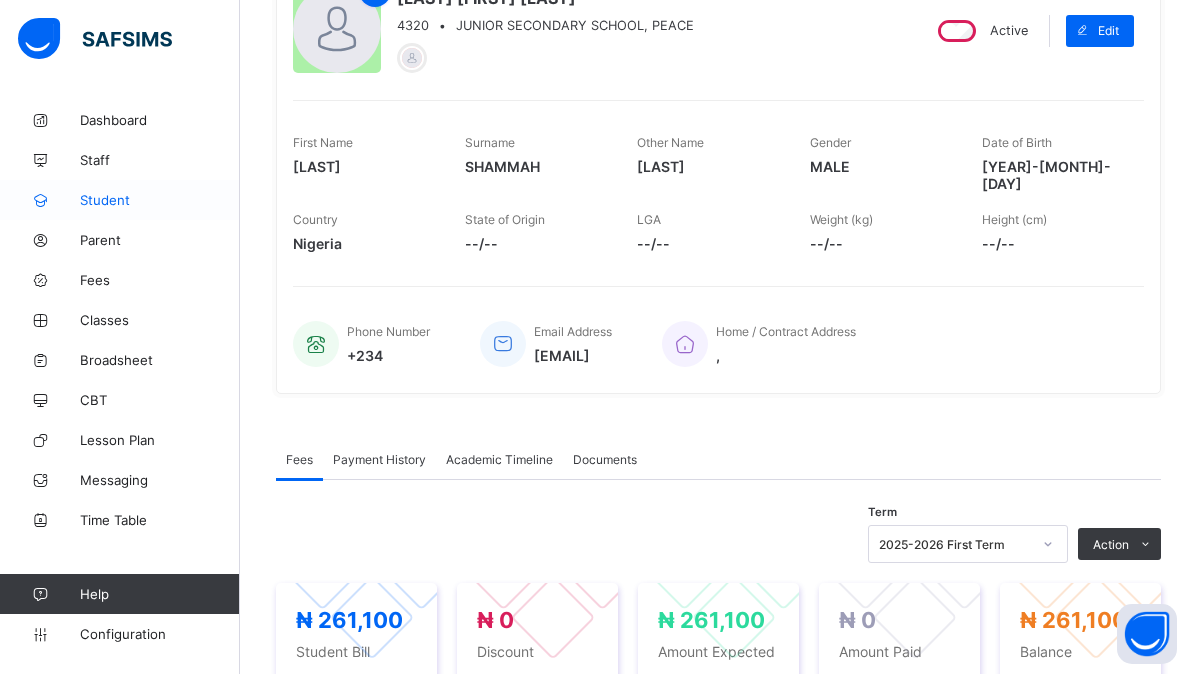 click on "Student" at bounding box center [160, 200] 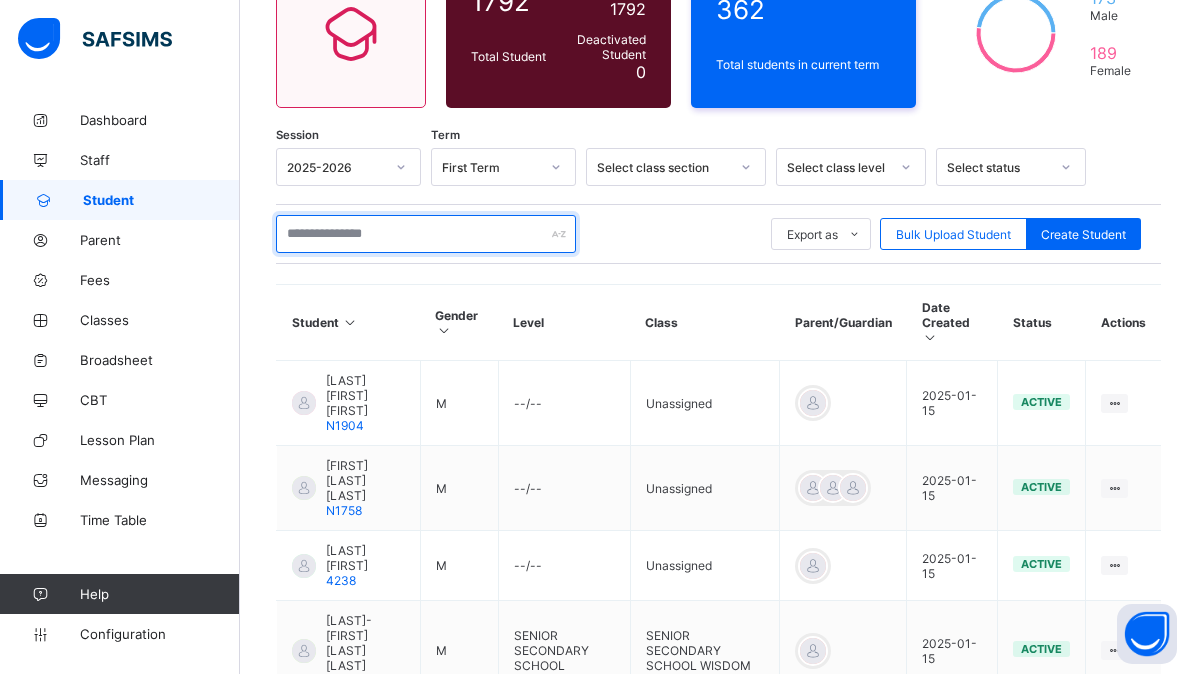 click at bounding box center (426, 234) 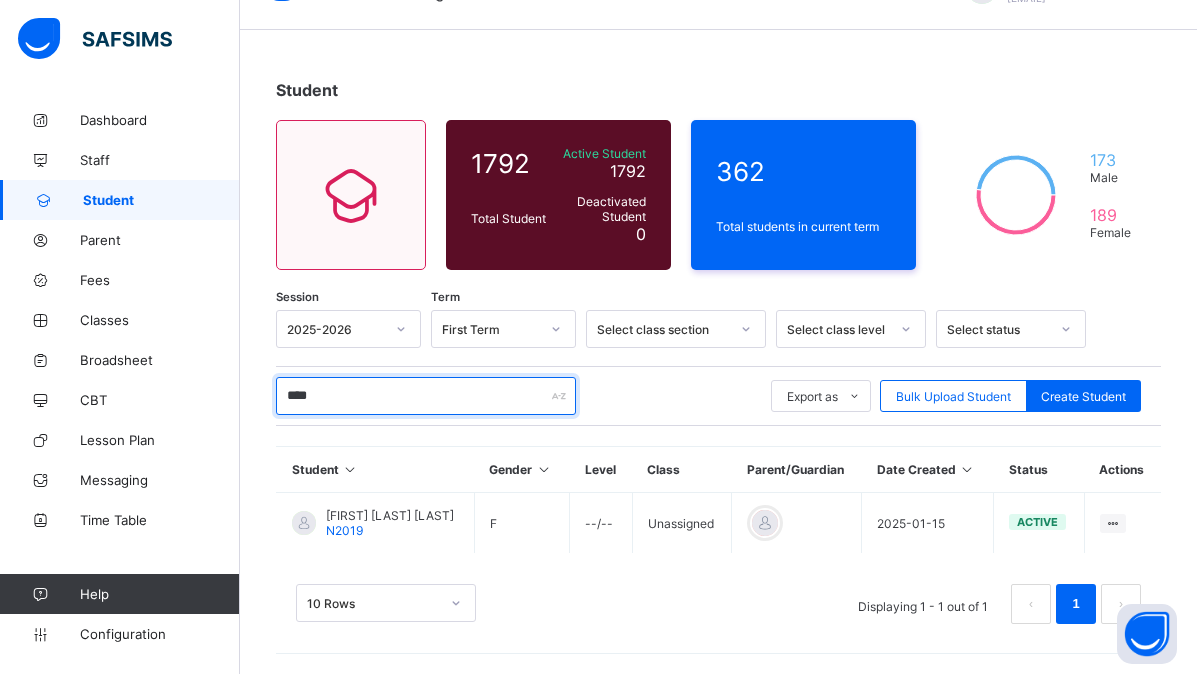 scroll, scrollTop: 74, scrollLeft: 0, axis: vertical 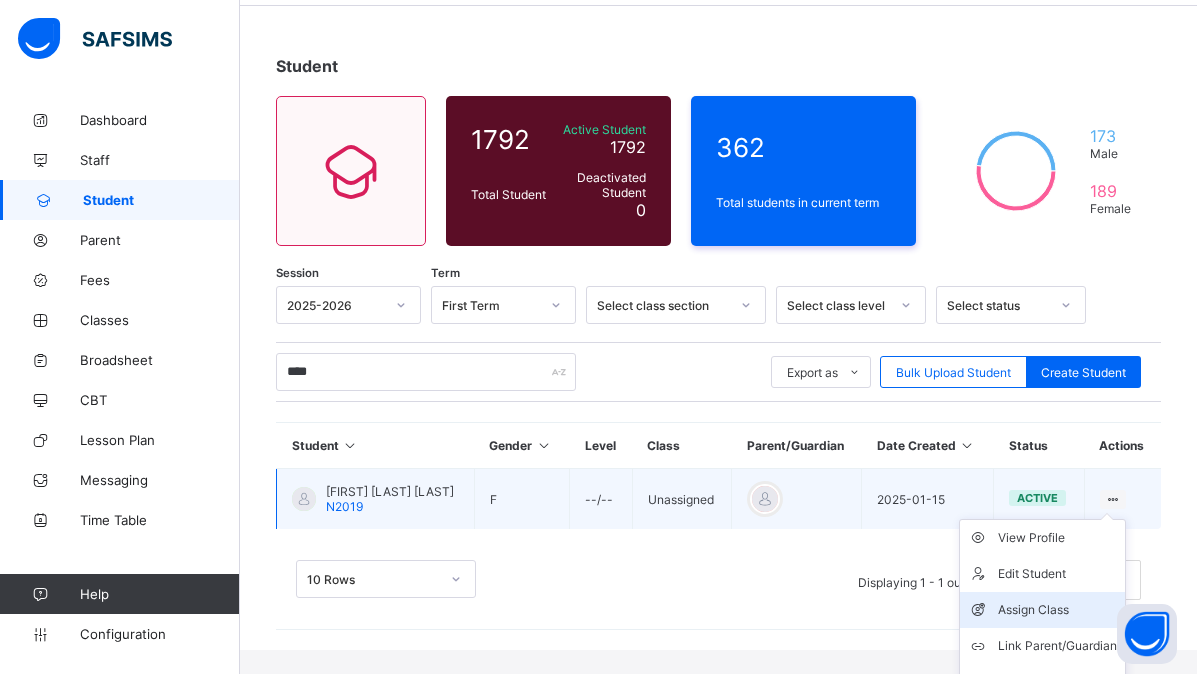 click on "Assign Class" at bounding box center [1057, 610] 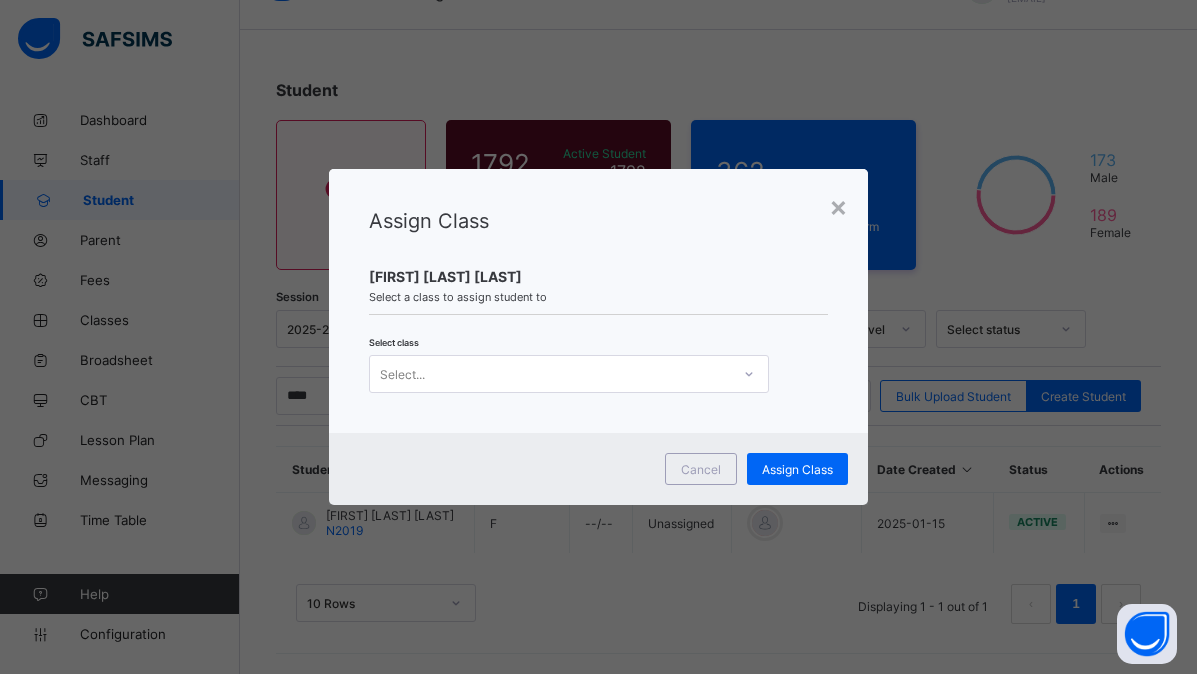 click on "Select..." at bounding box center [550, 374] 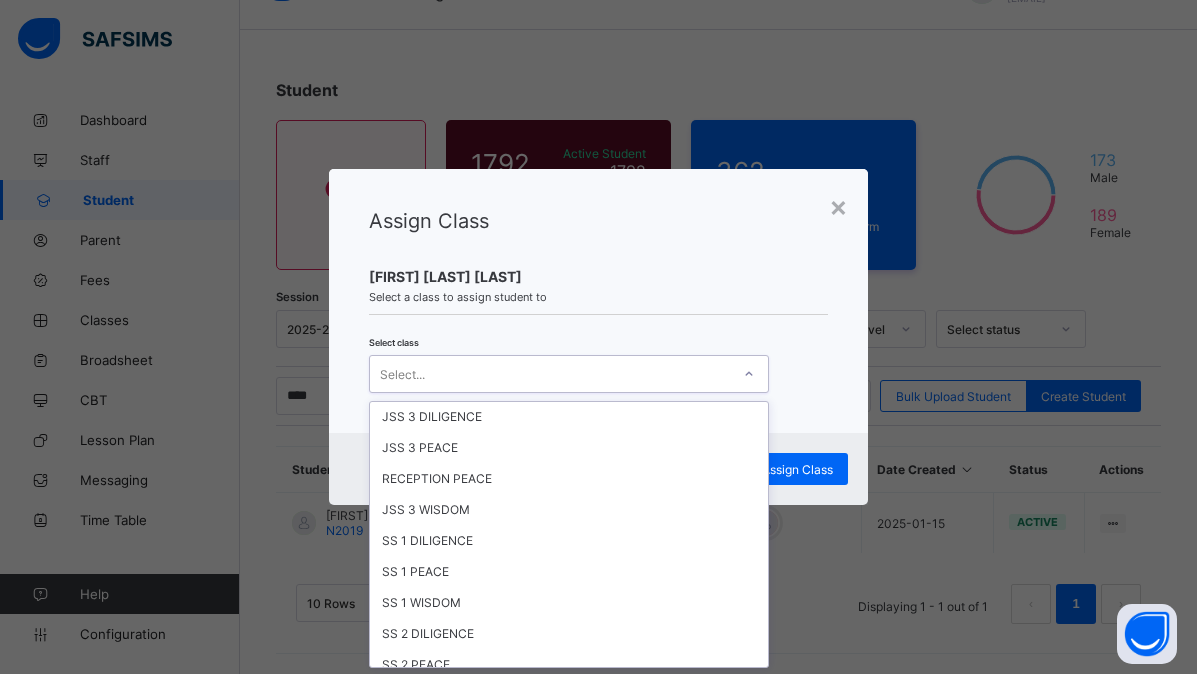 scroll, scrollTop: 360, scrollLeft: 0, axis: vertical 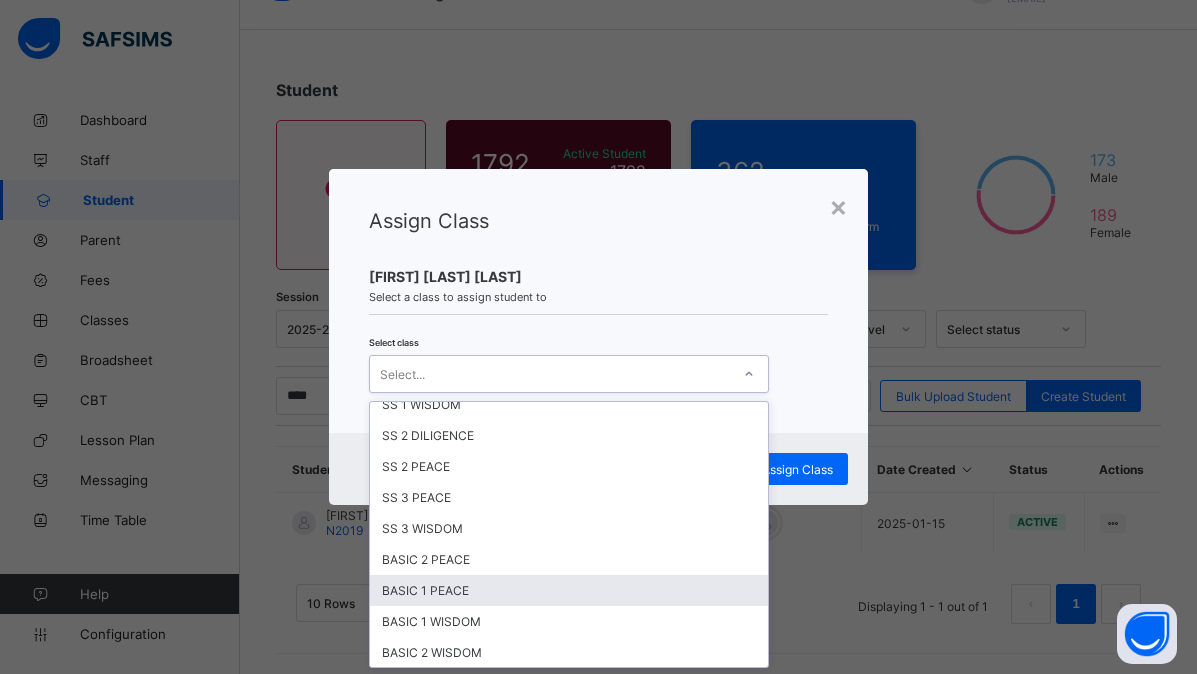 click on "BASIC 1 PEACE" at bounding box center [569, 590] 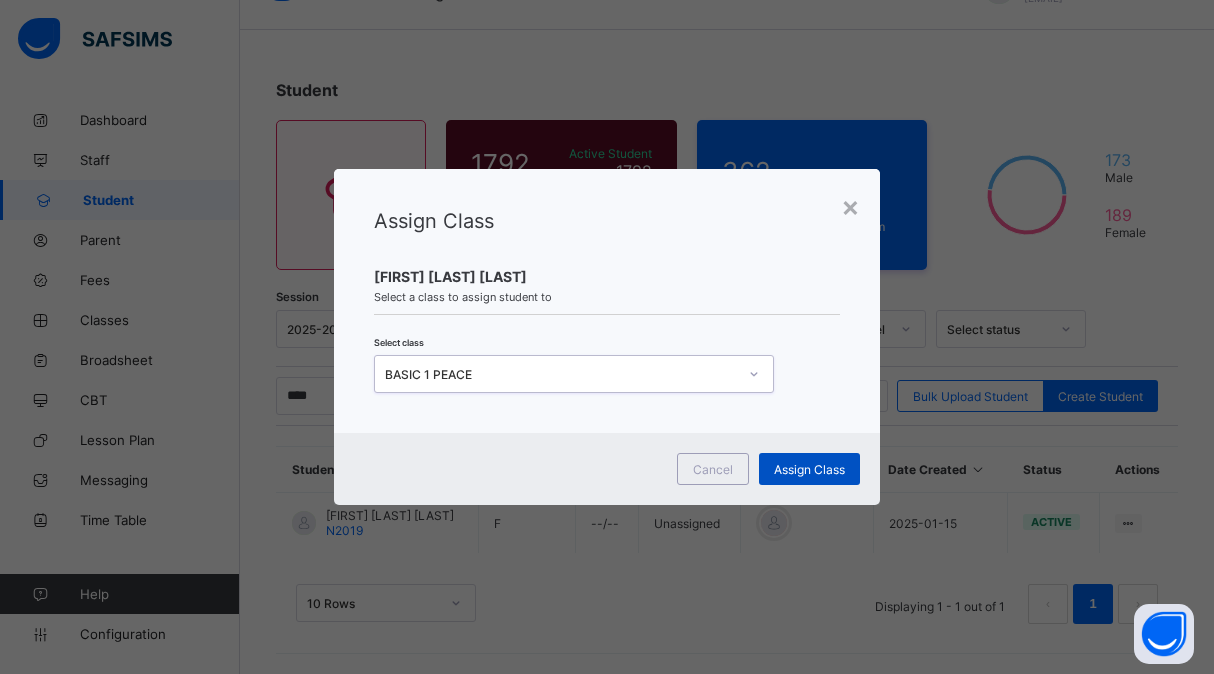 click on "Assign Class" at bounding box center [809, 469] 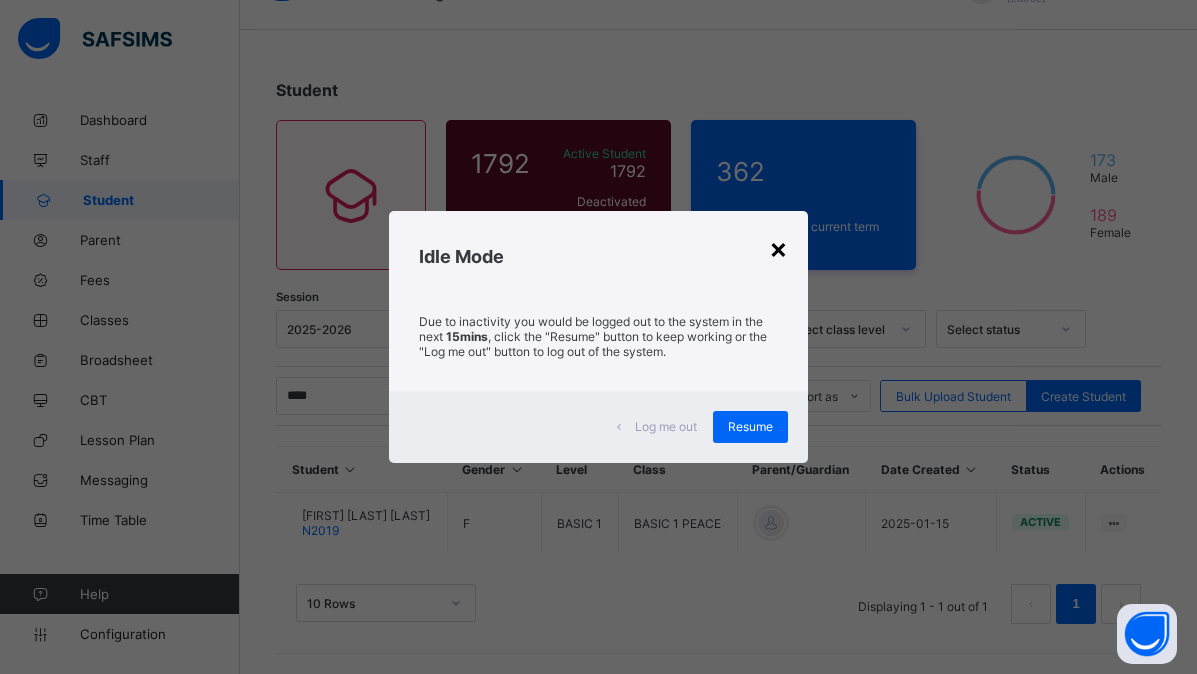 click on "×" at bounding box center [778, 248] 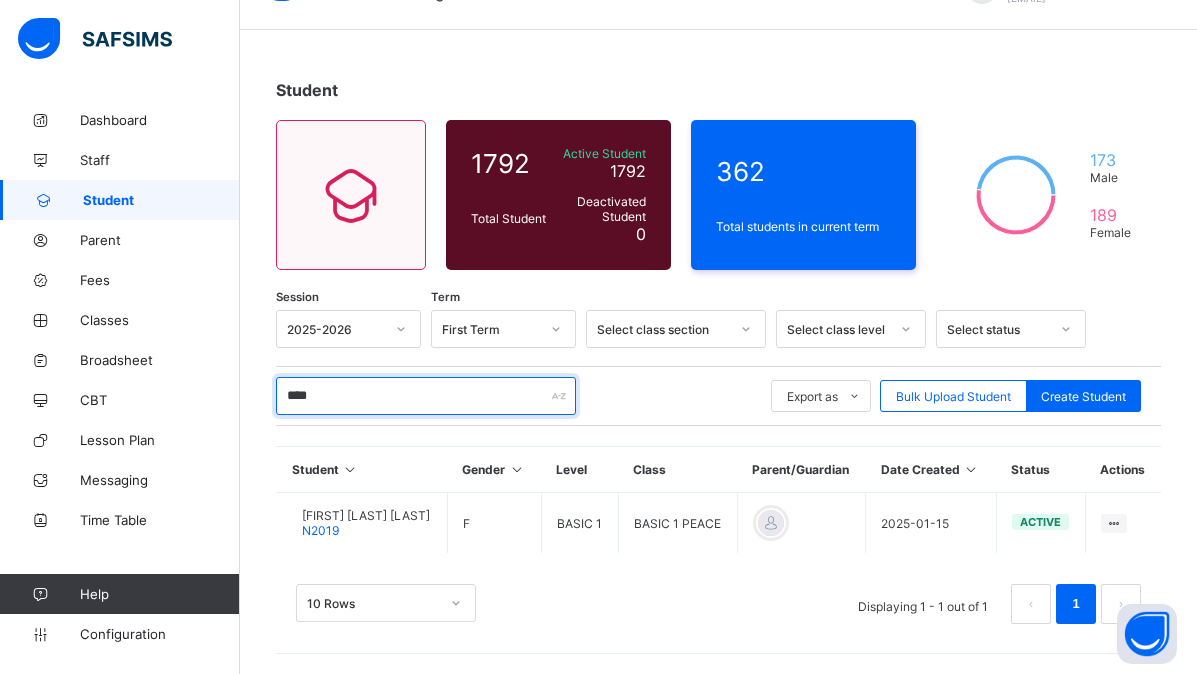 click on "****" at bounding box center (426, 396) 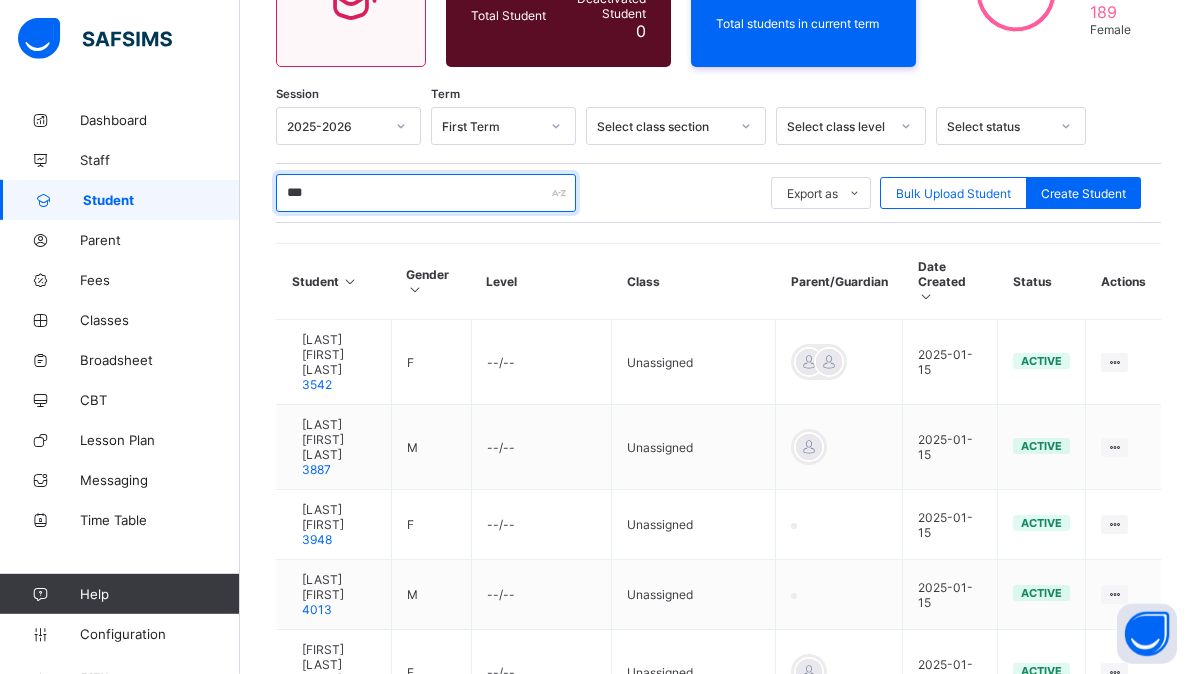 scroll, scrollTop: 278, scrollLeft: 0, axis: vertical 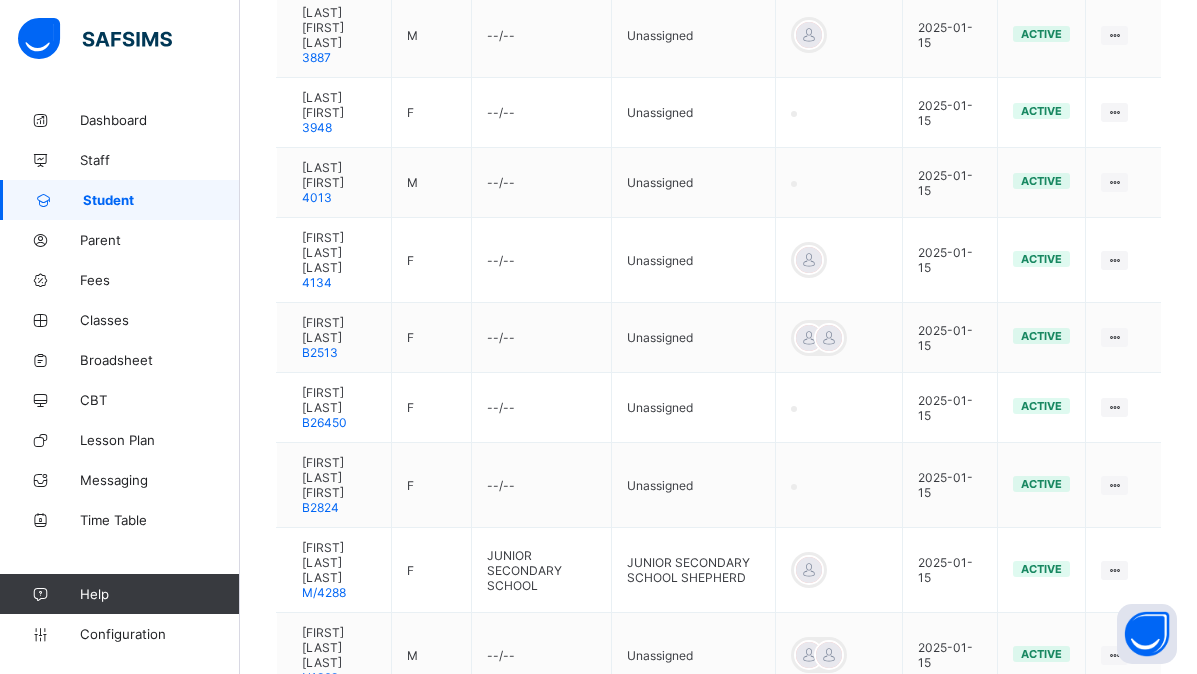 type on "***" 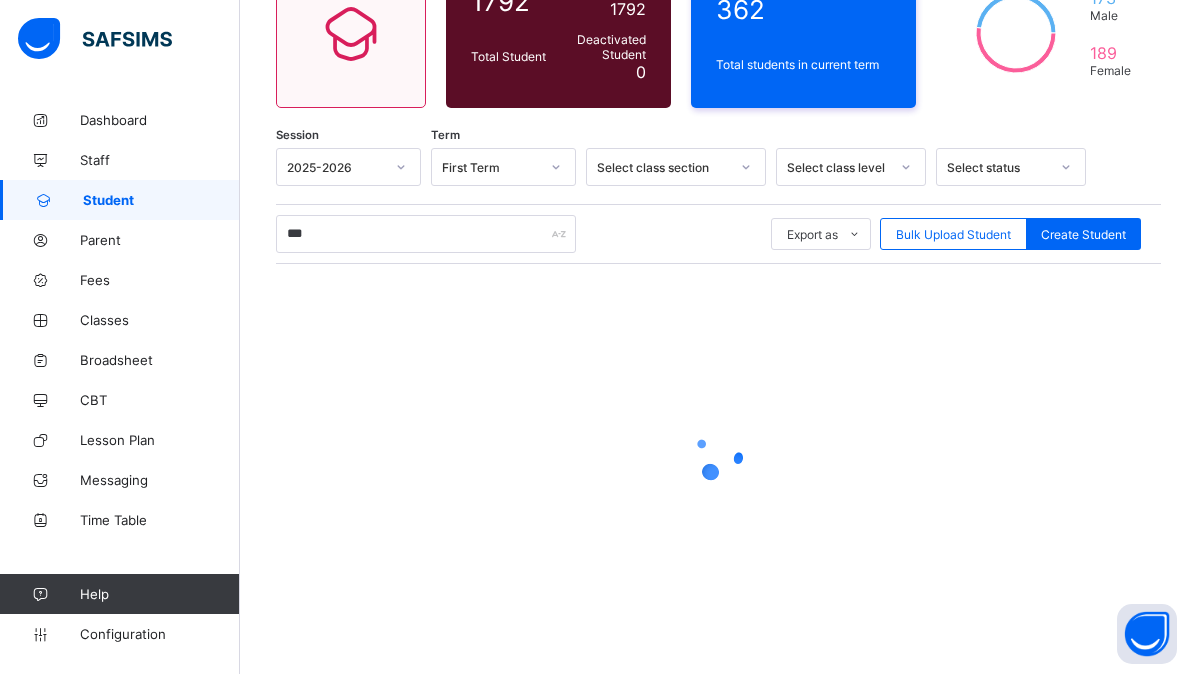 scroll, scrollTop: 212, scrollLeft: 0, axis: vertical 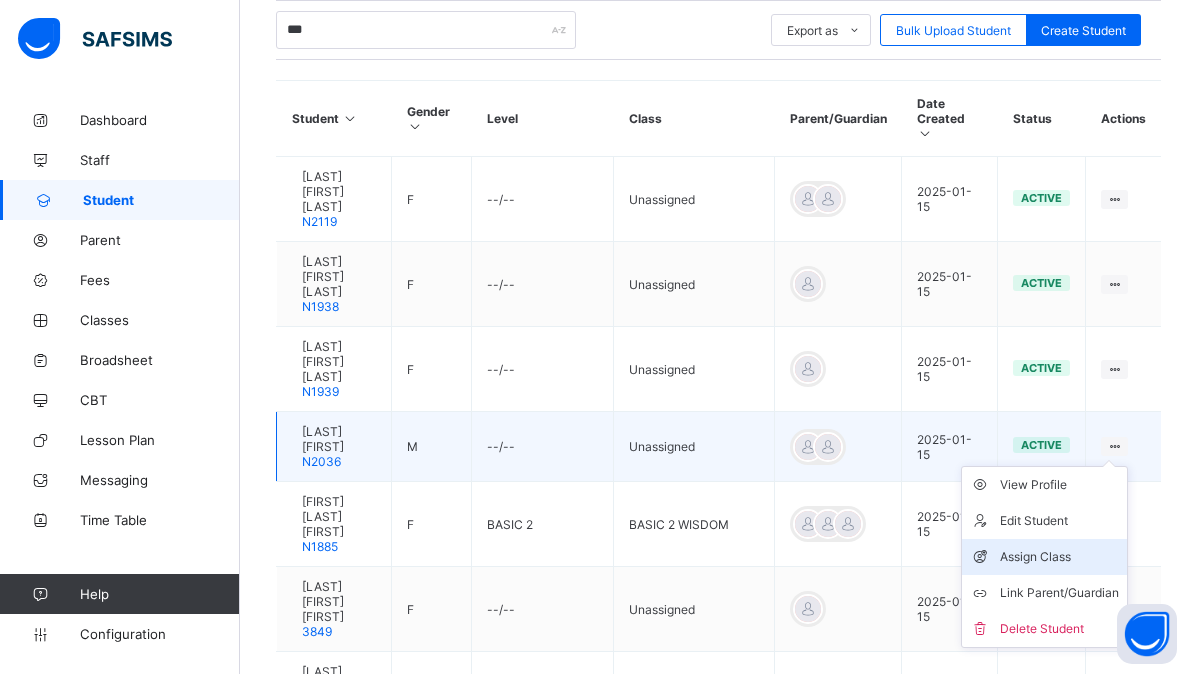 click on "Assign Class" at bounding box center (1059, 557) 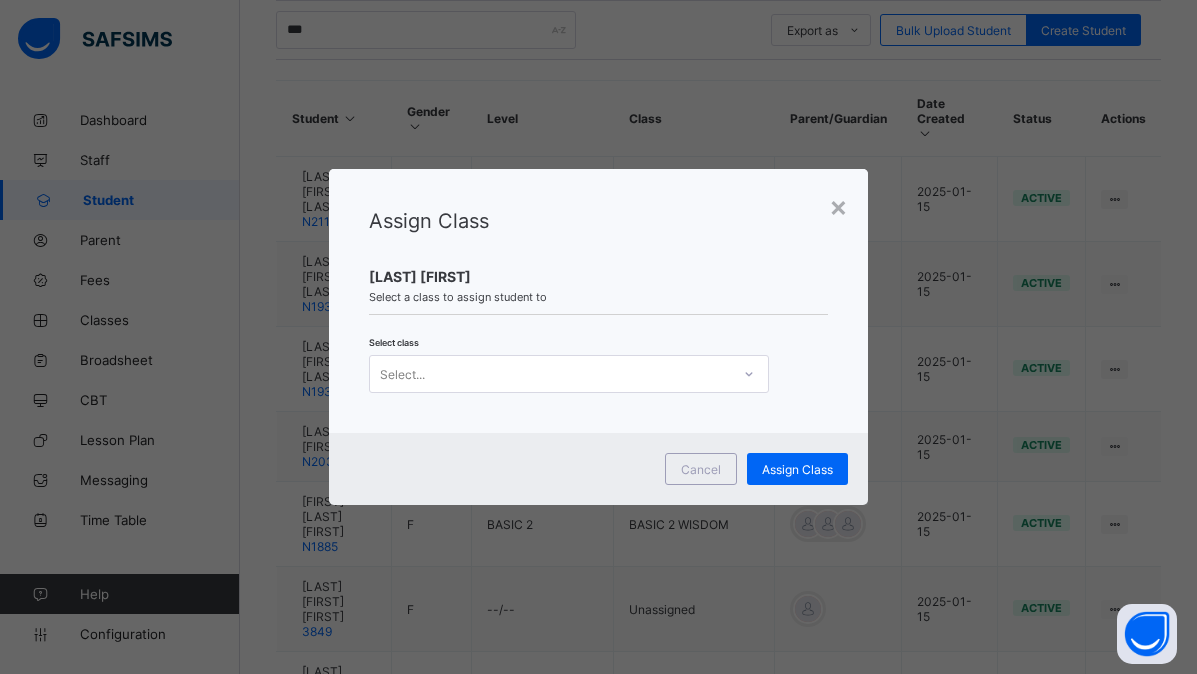 scroll, scrollTop: 0, scrollLeft: 0, axis: both 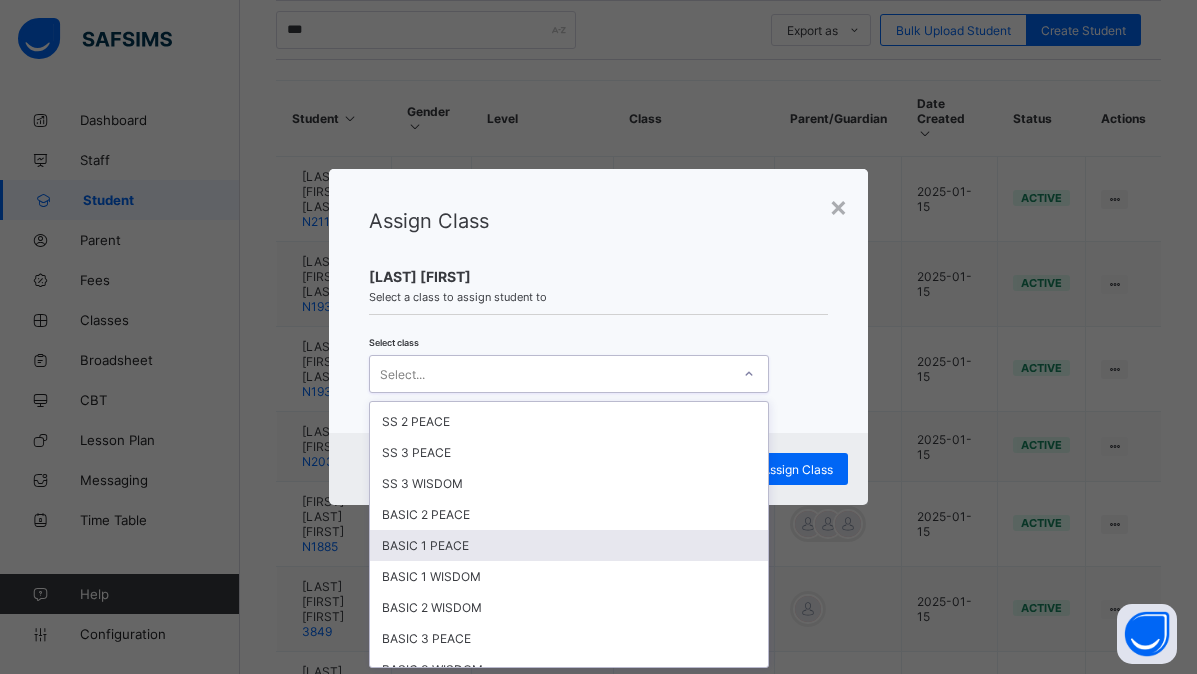 click on "BASIC 1 PEACE" at bounding box center (569, 545) 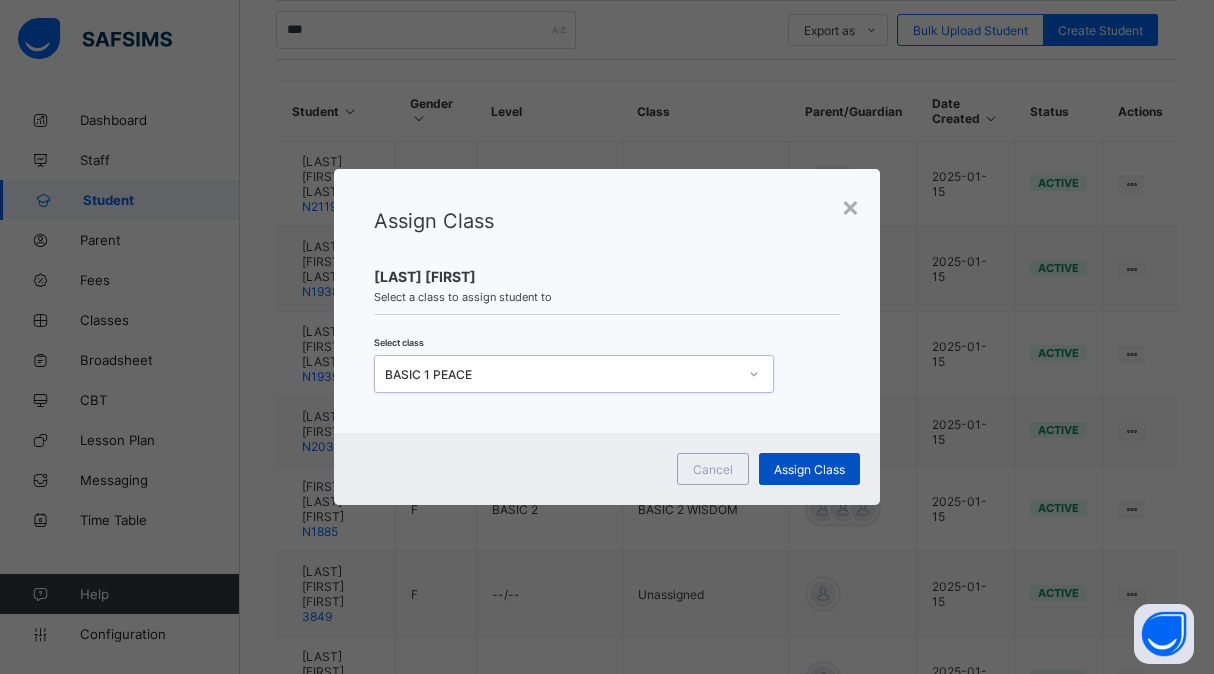 click on "Assign Class" at bounding box center [809, 469] 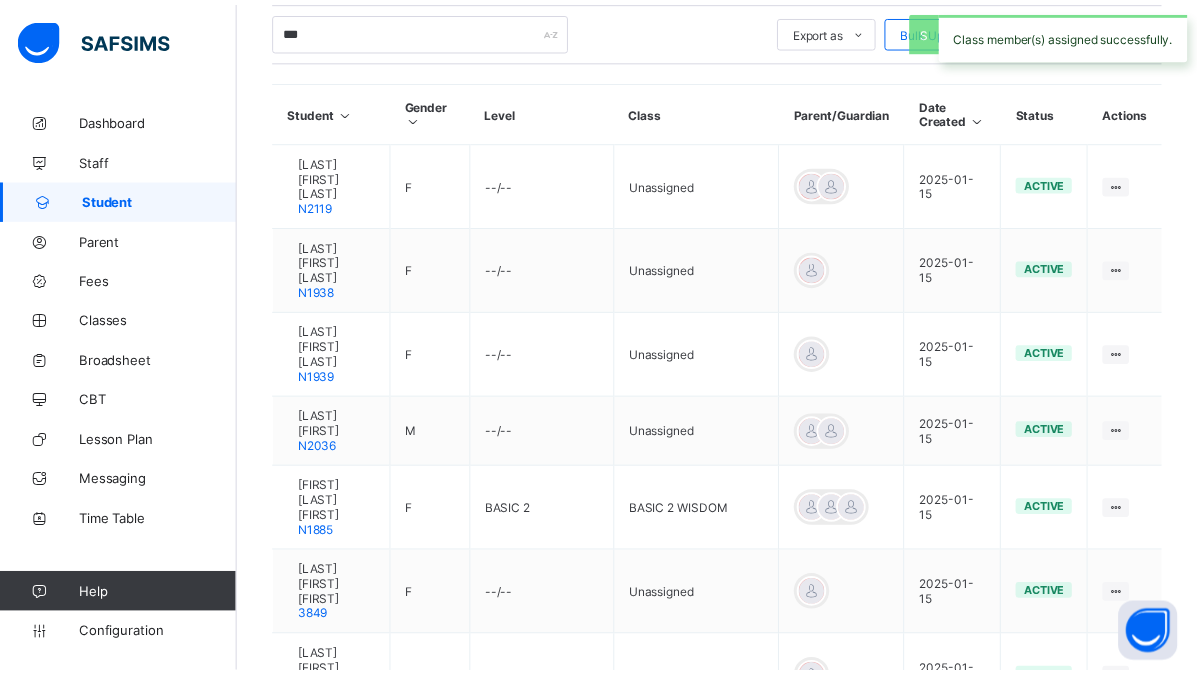 scroll, scrollTop: 212, scrollLeft: 0, axis: vertical 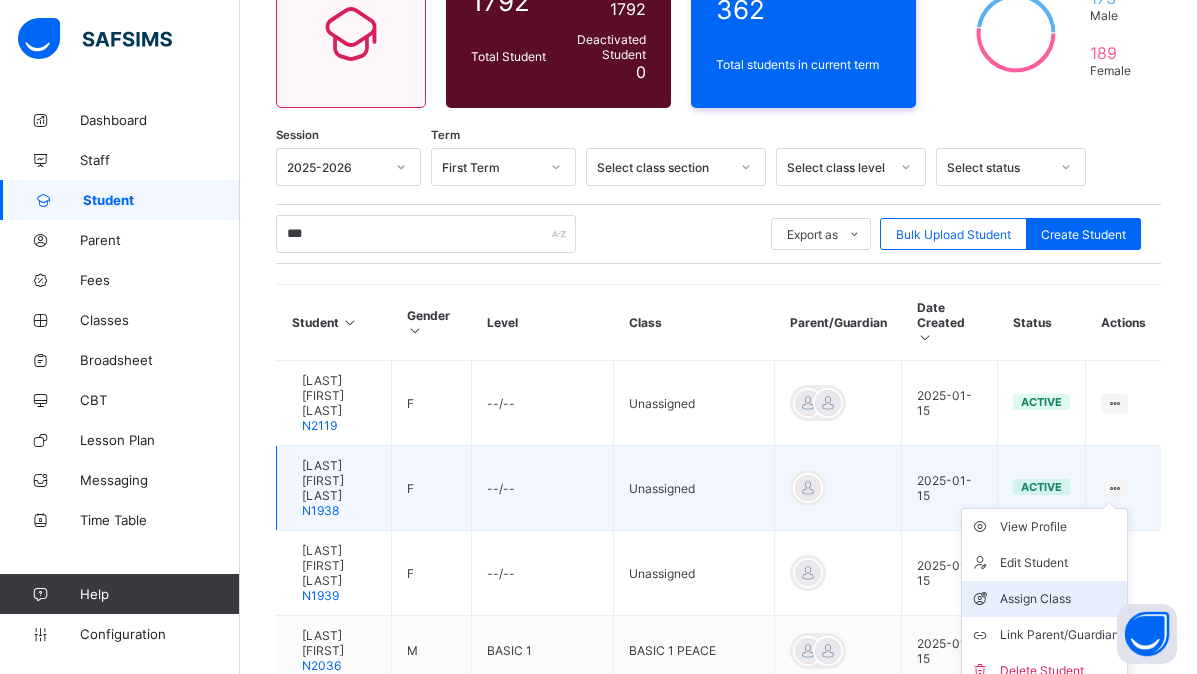 click on "Assign Class" at bounding box center (1059, 599) 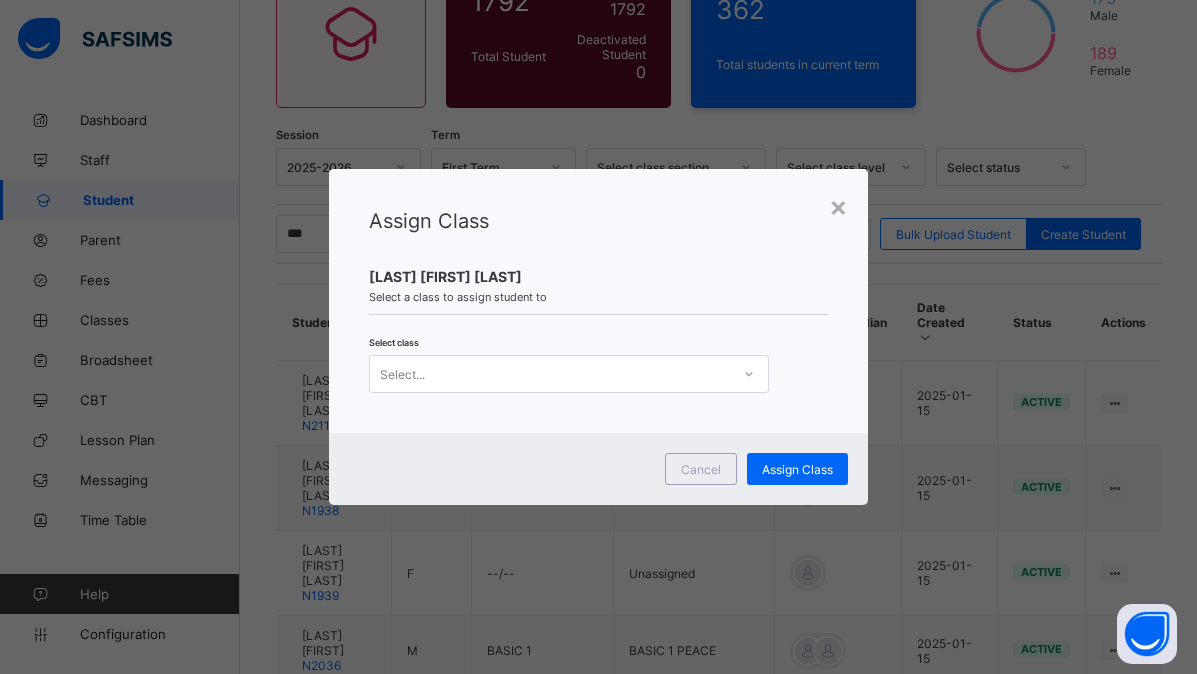 click on "Select..." at bounding box center (402, 374) 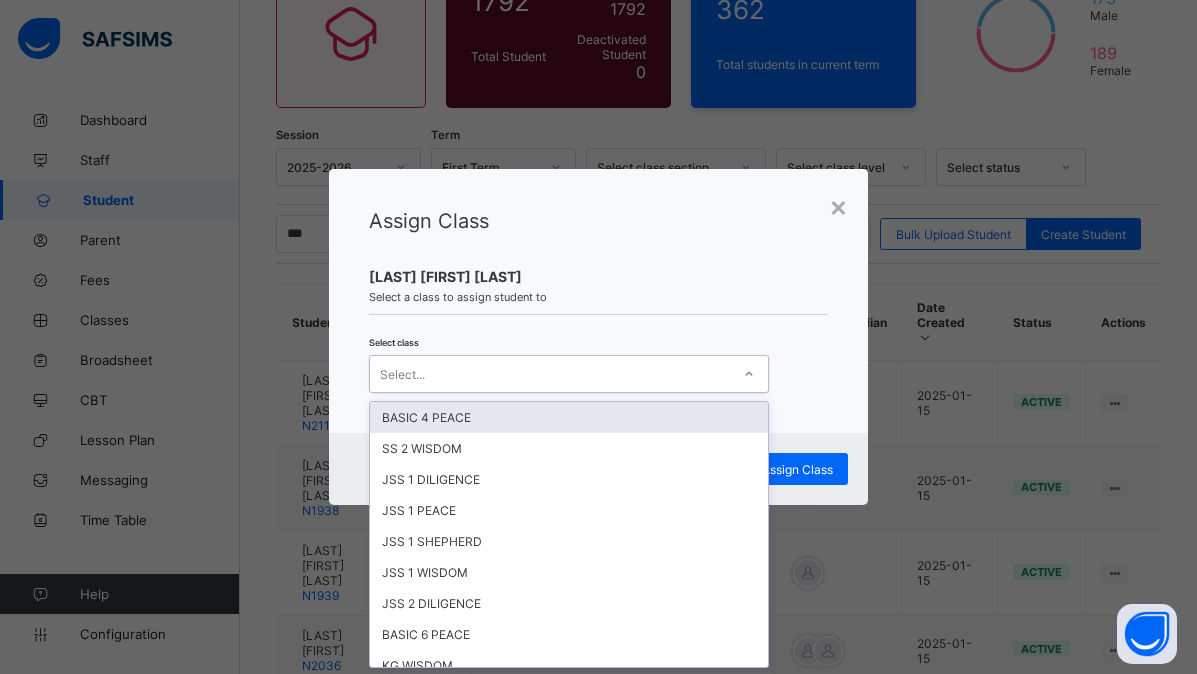 scroll, scrollTop: 0, scrollLeft: 0, axis: both 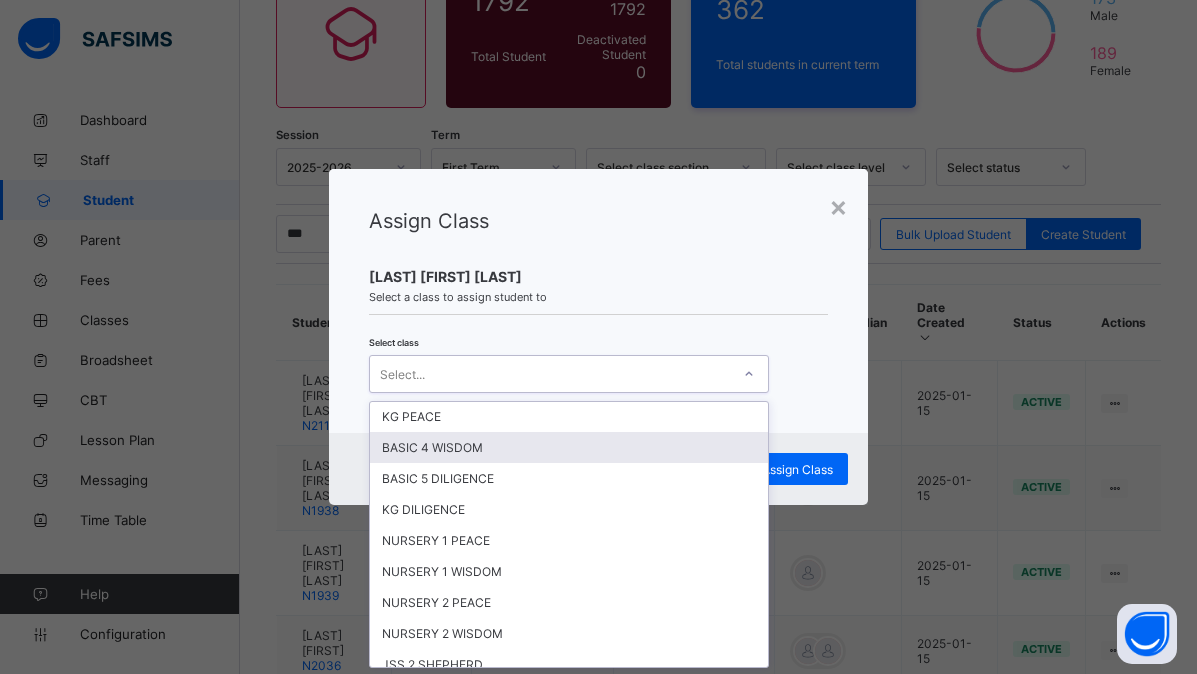 click on "BASIC 4 WISDOM" at bounding box center (569, 447) 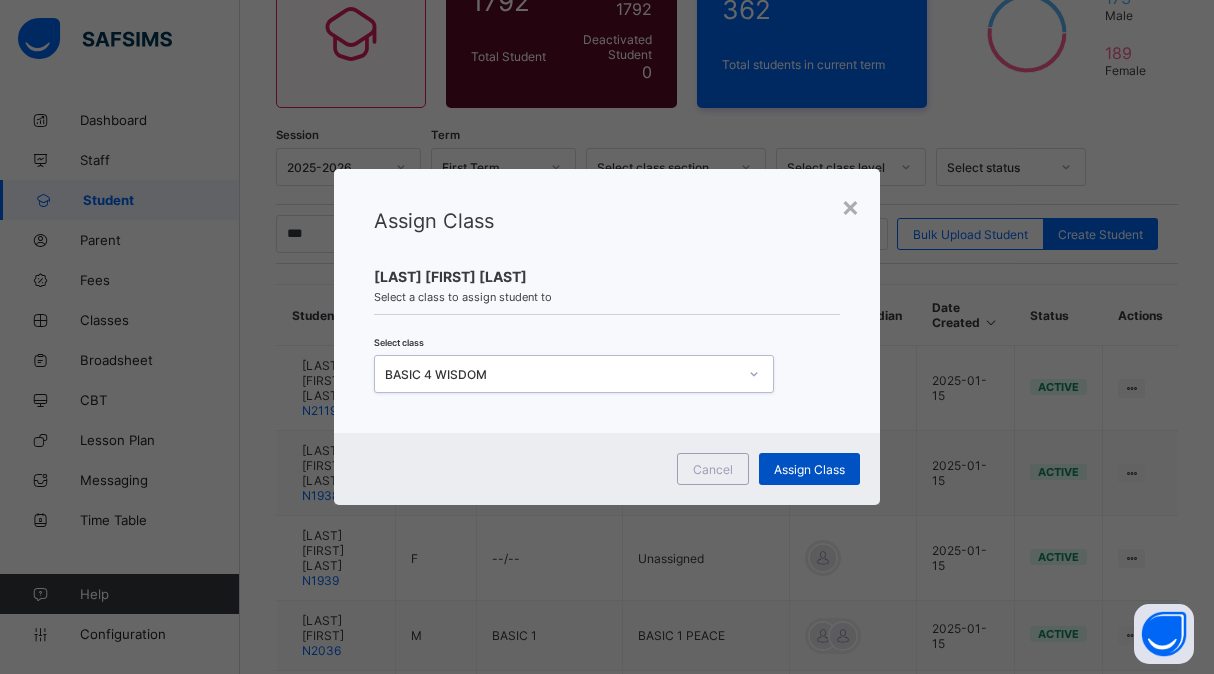 click on "Assign Class" at bounding box center (809, 469) 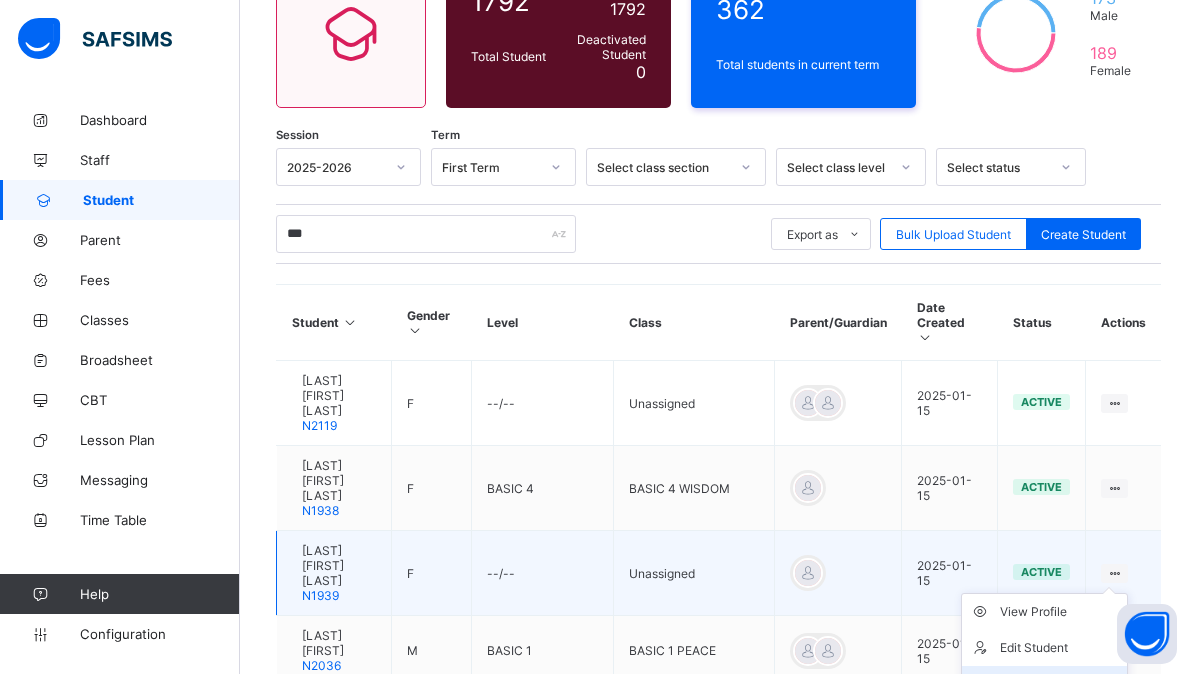 click on "Assign Class" at bounding box center [1059, 684] 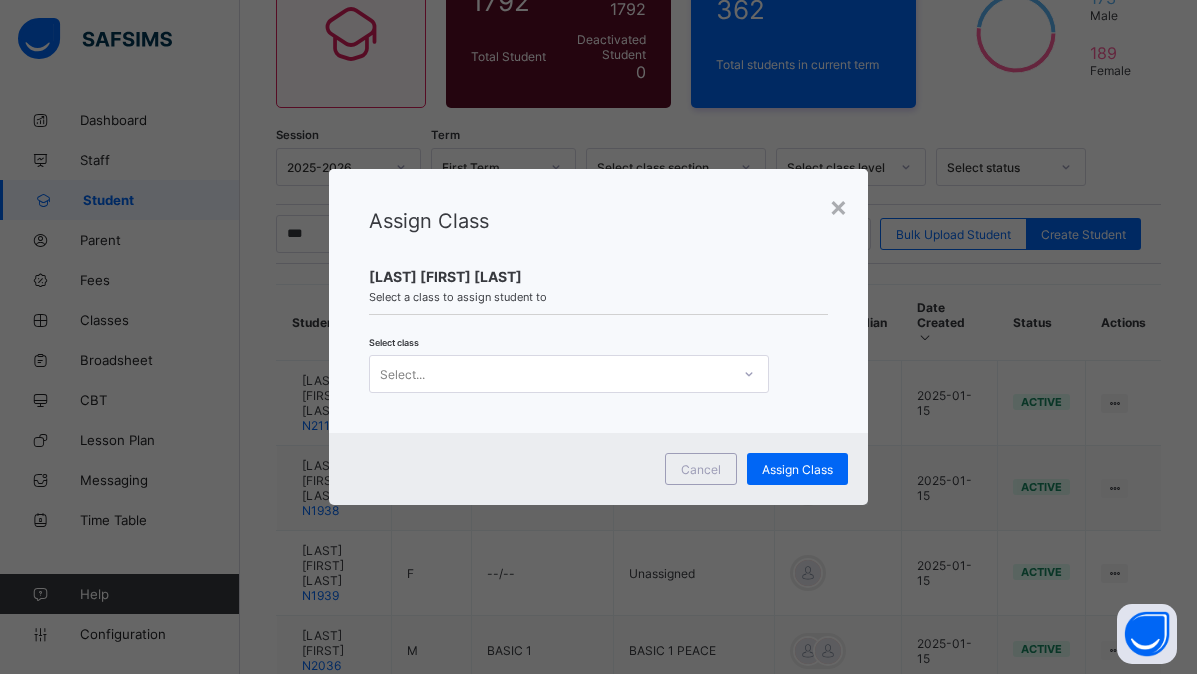 click on "Select..." at bounding box center (402, 374) 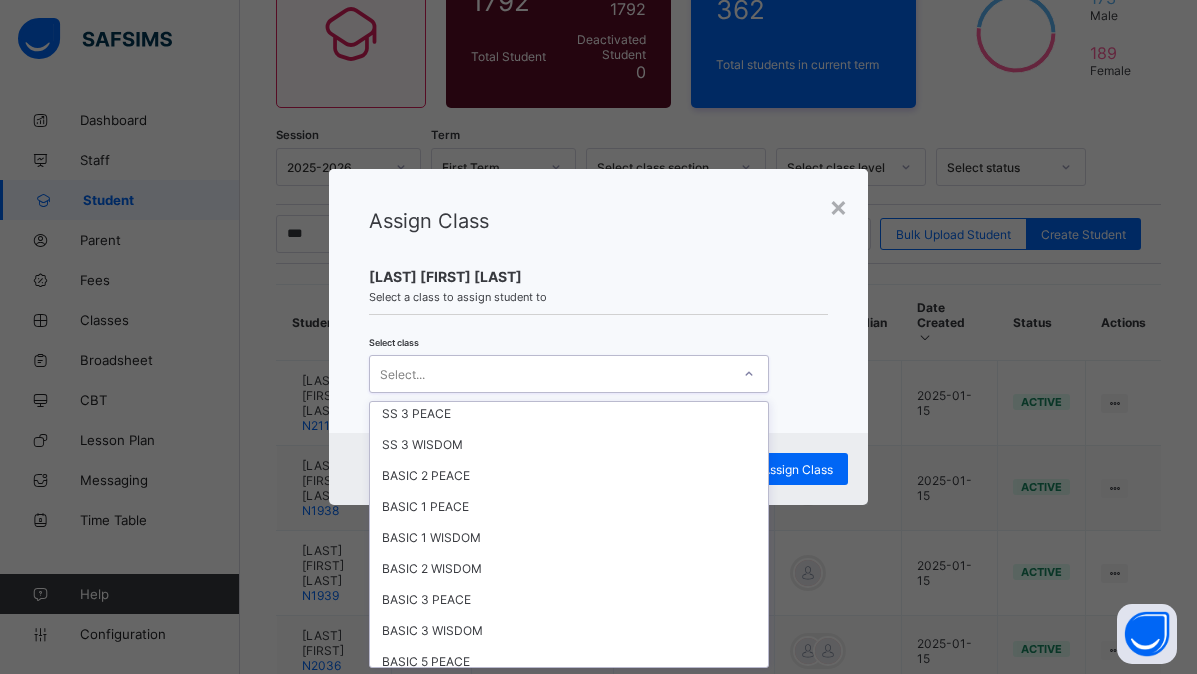 scroll, scrollTop: 675, scrollLeft: 0, axis: vertical 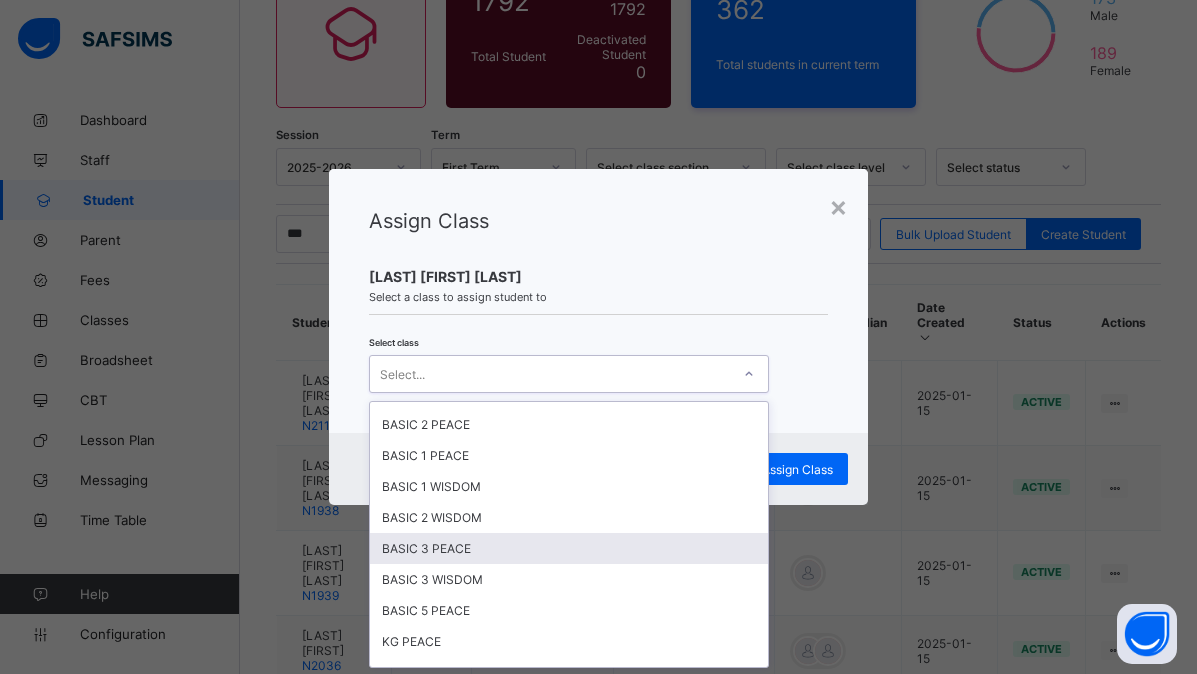 click on "BASIC 3 PEACE" at bounding box center [569, 548] 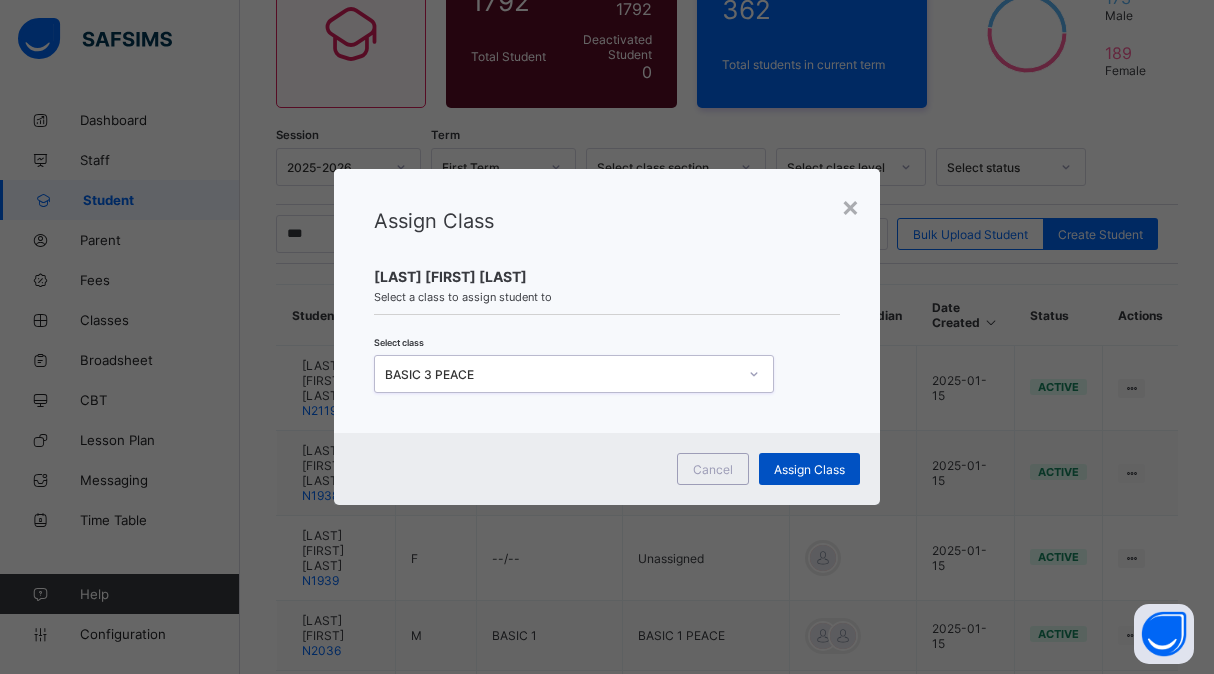 click on "Assign Class" at bounding box center [809, 469] 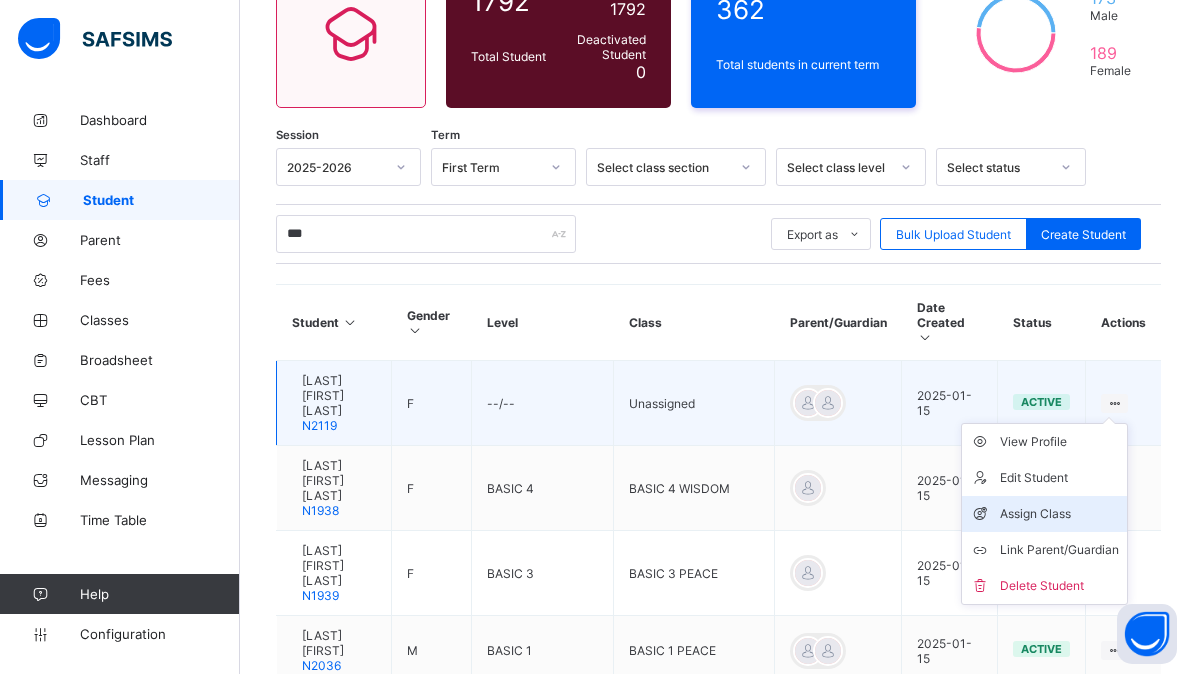 click on "Assign Class" at bounding box center [1059, 514] 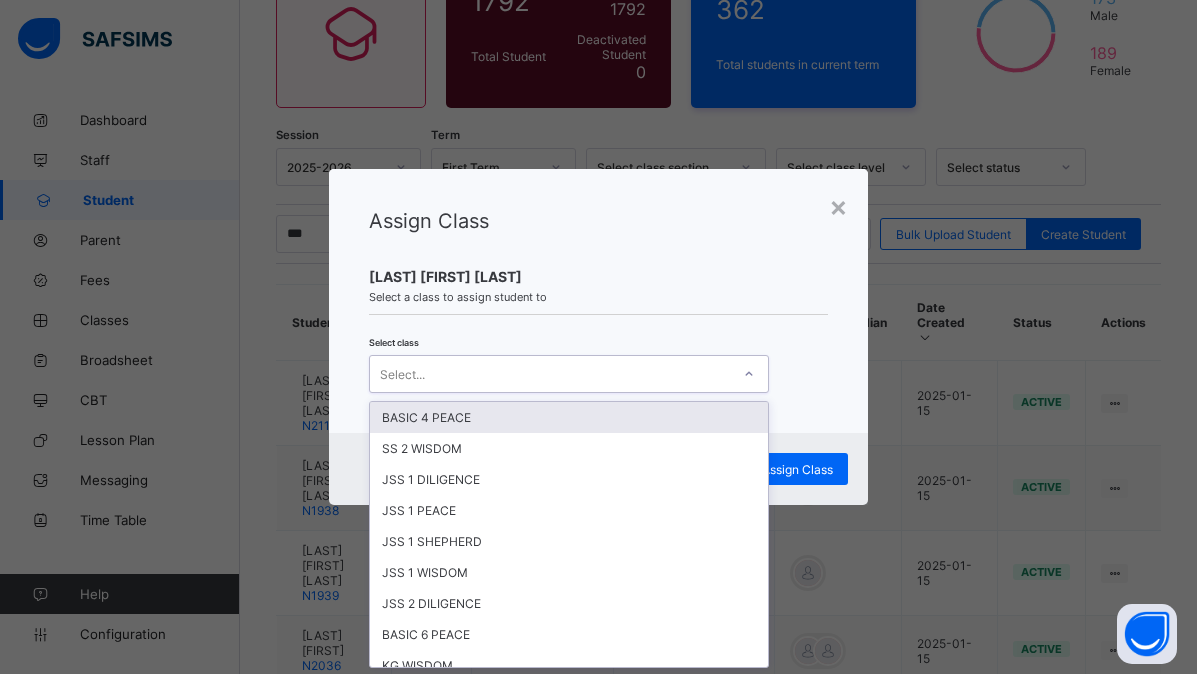 click on "Select..." at bounding box center [402, 374] 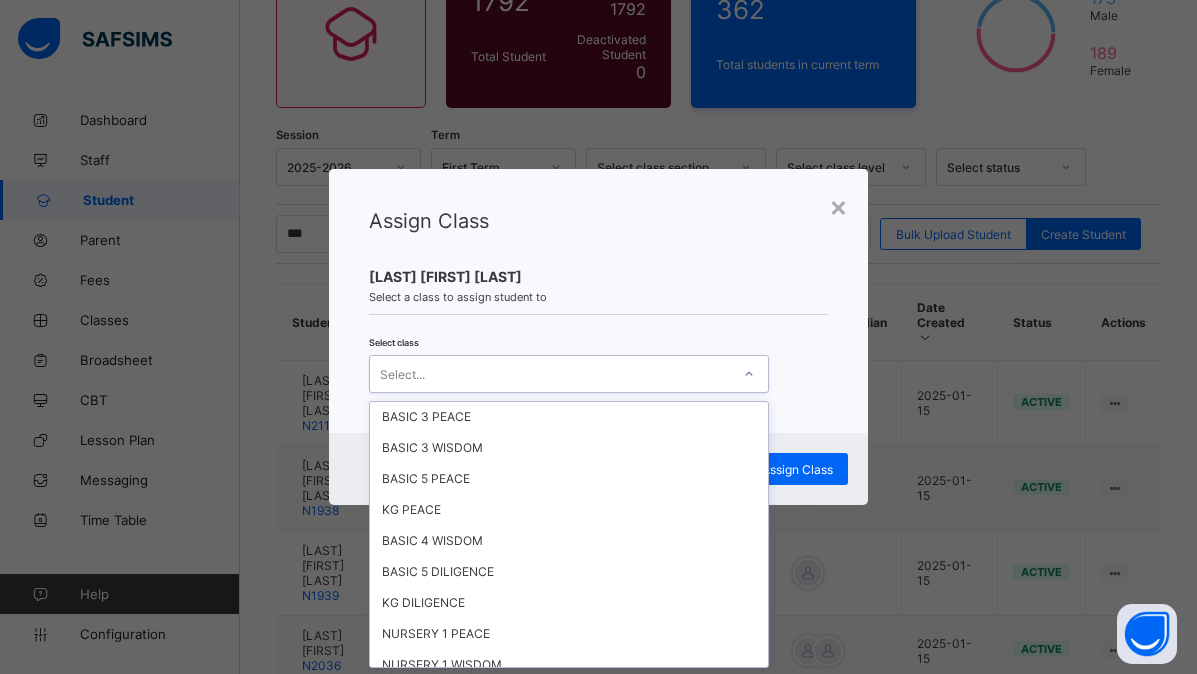 scroll, scrollTop: 855, scrollLeft: 0, axis: vertical 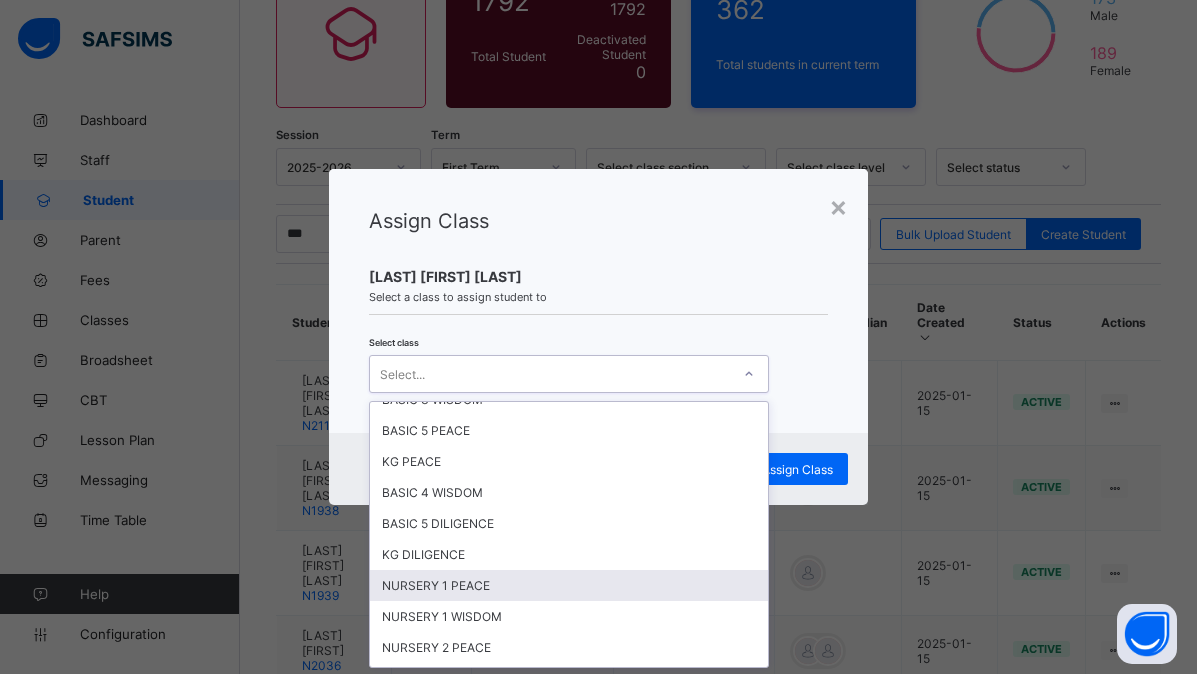 click on "NURSERY 1 PEACE" at bounding box center [569, 585] 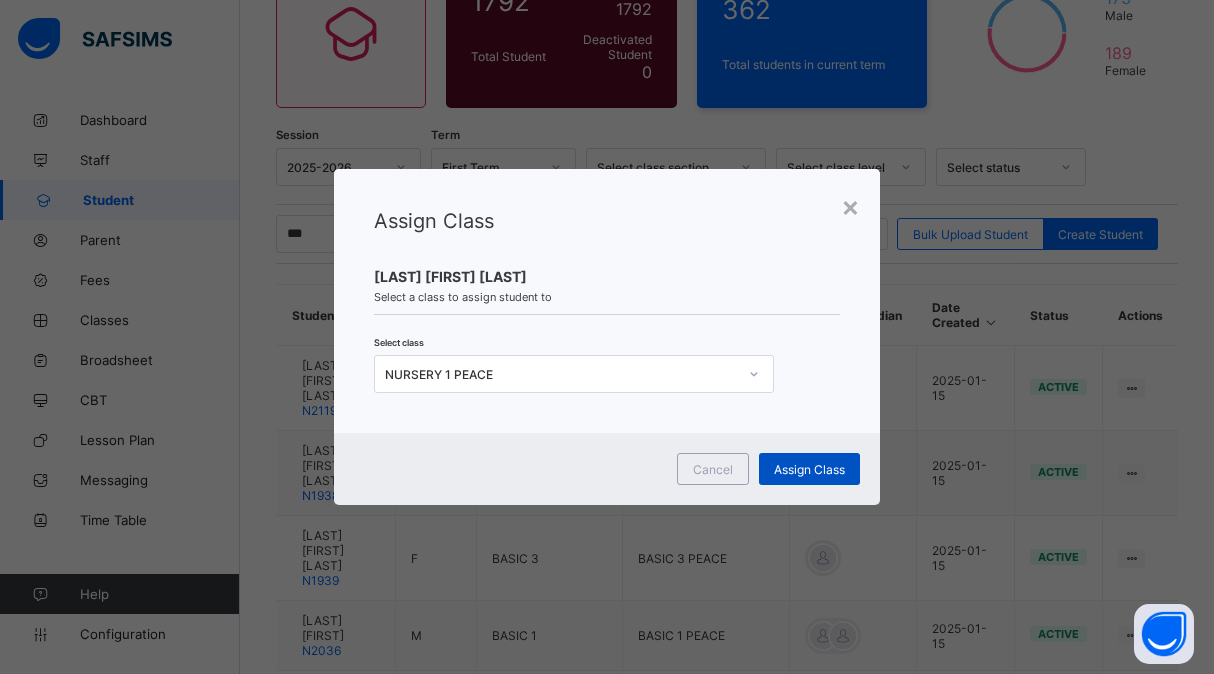 click on "Assign Class" at bounding box center [809, 469] 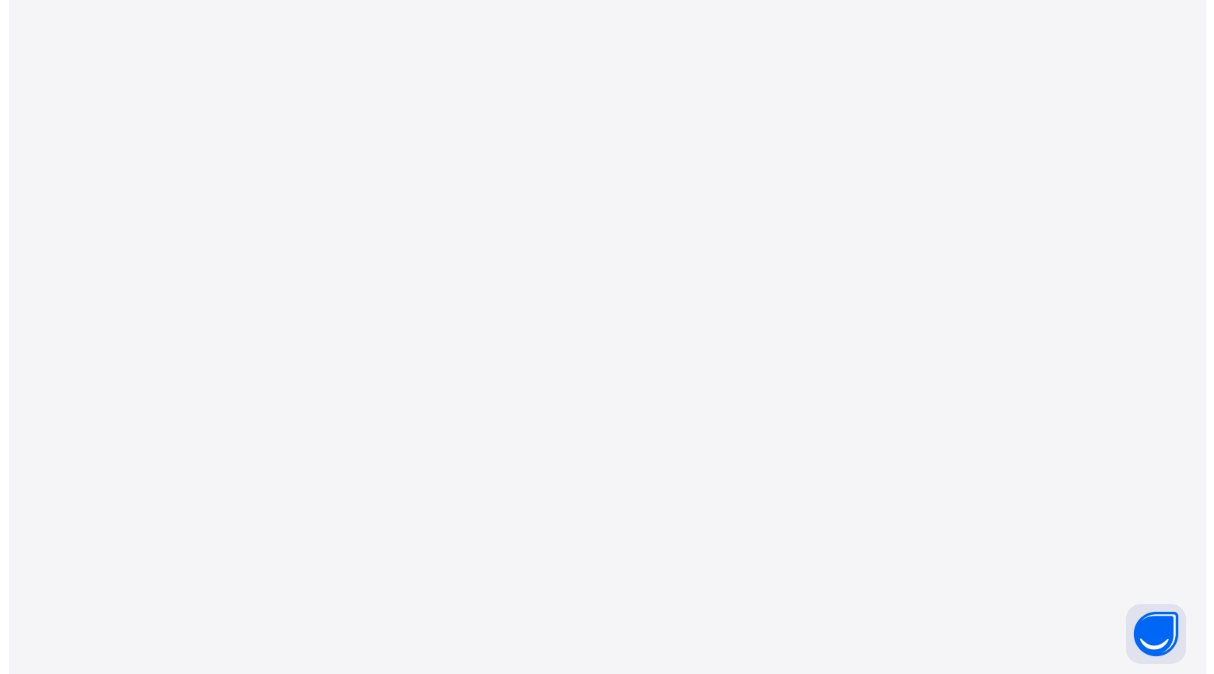 scroll, scrollTop: 0, scrollLeft: 0, axis: both 